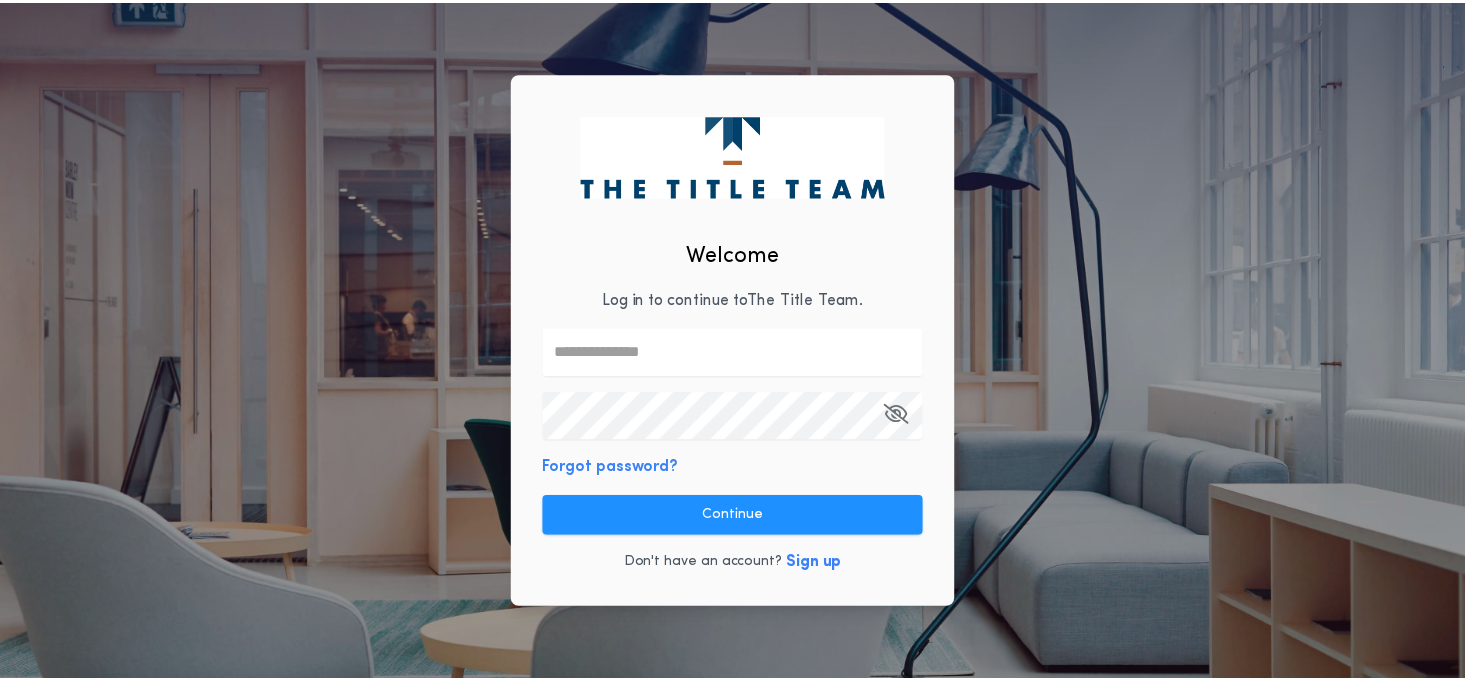 scroll, scrollTop: 0, scrollLeft: 0, axis: both 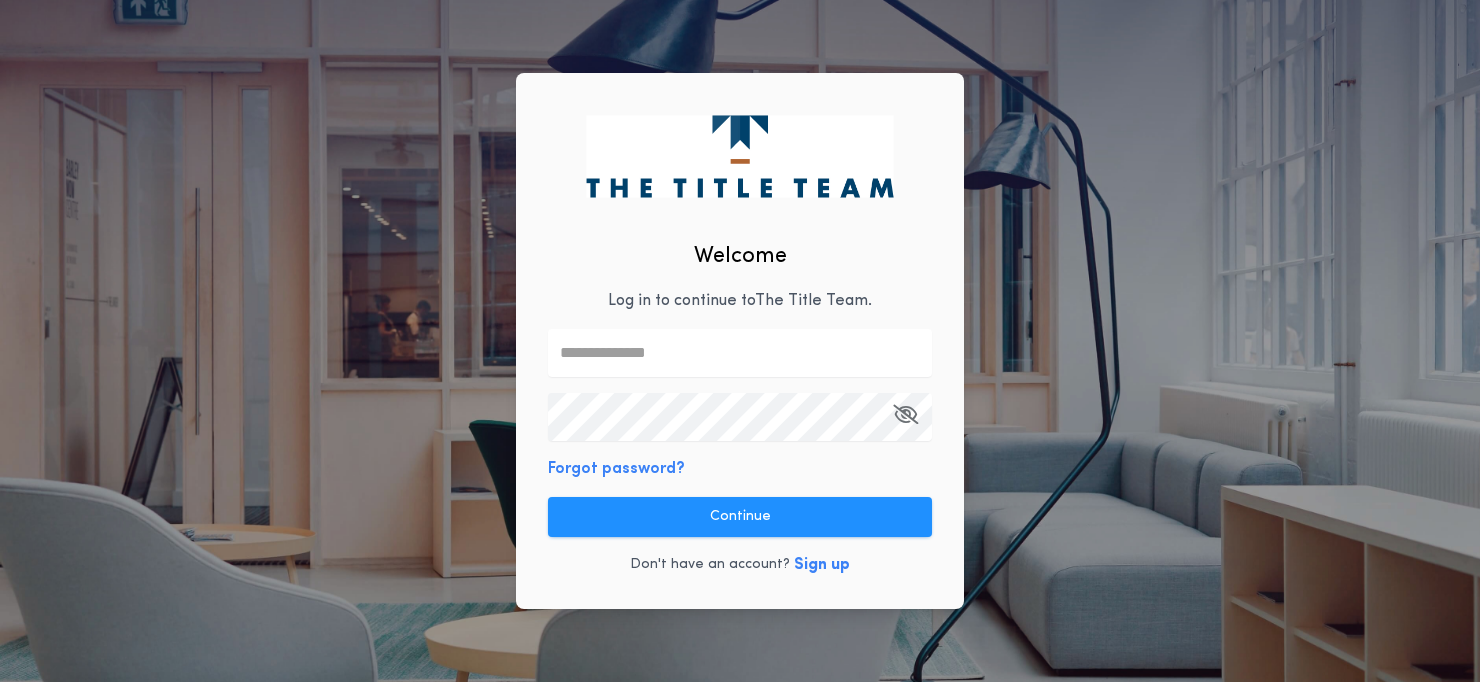 click at bounding box center [740, 353] 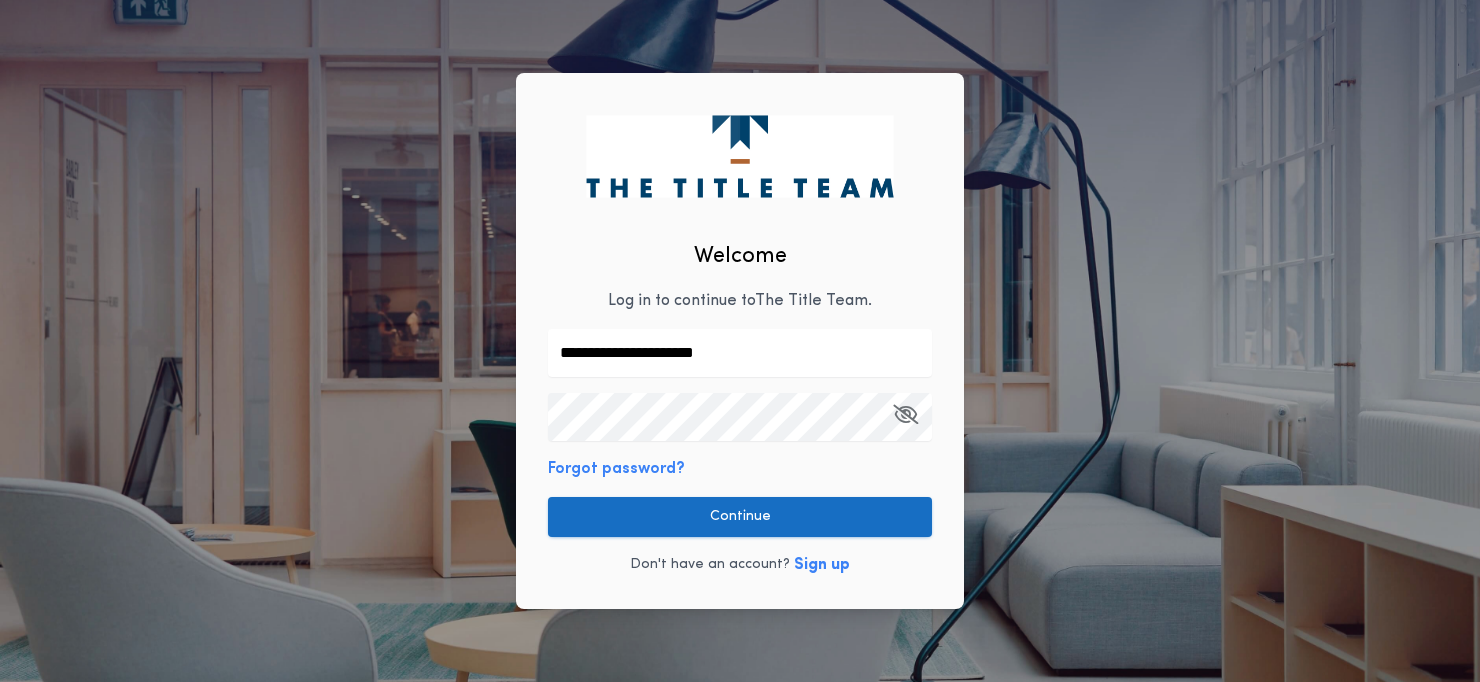 click on "Continue" at bounding box center (740, 517) 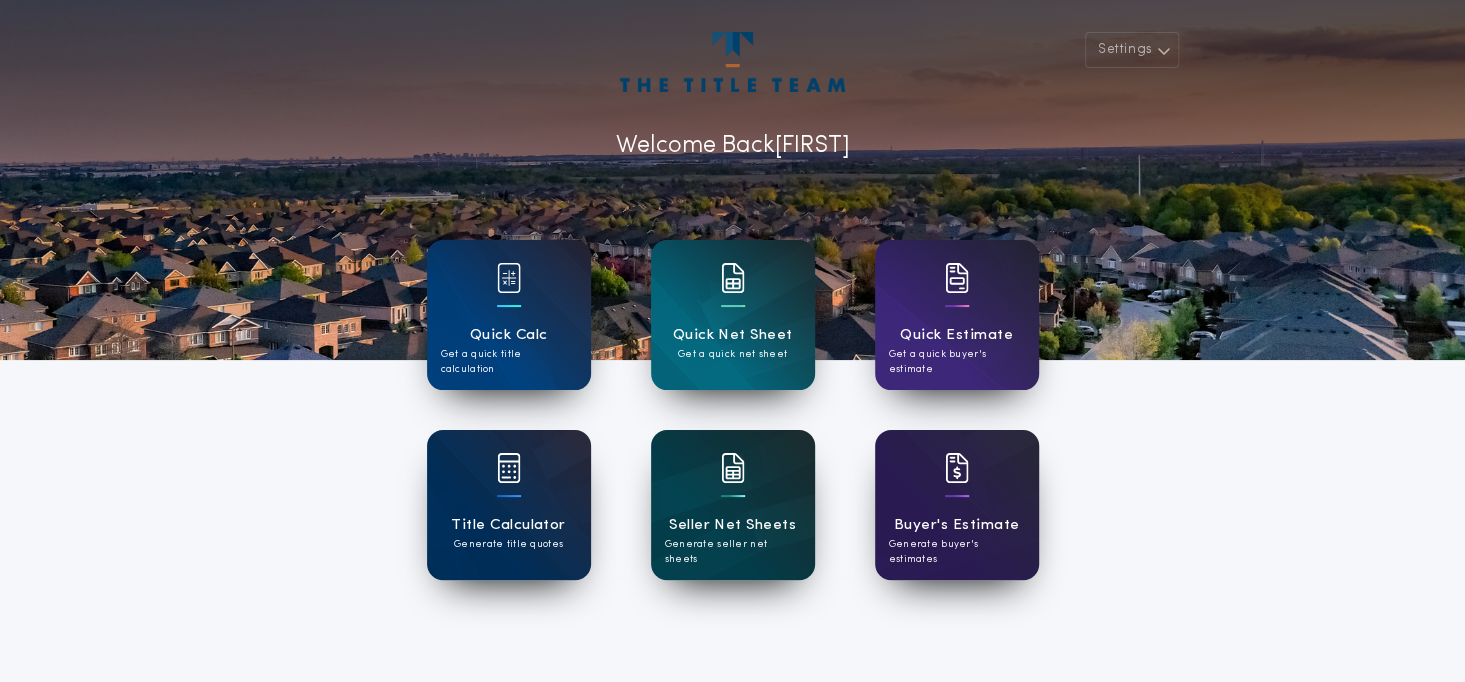 click on "Seller Net Sheets" at bounding box center [732, 525] 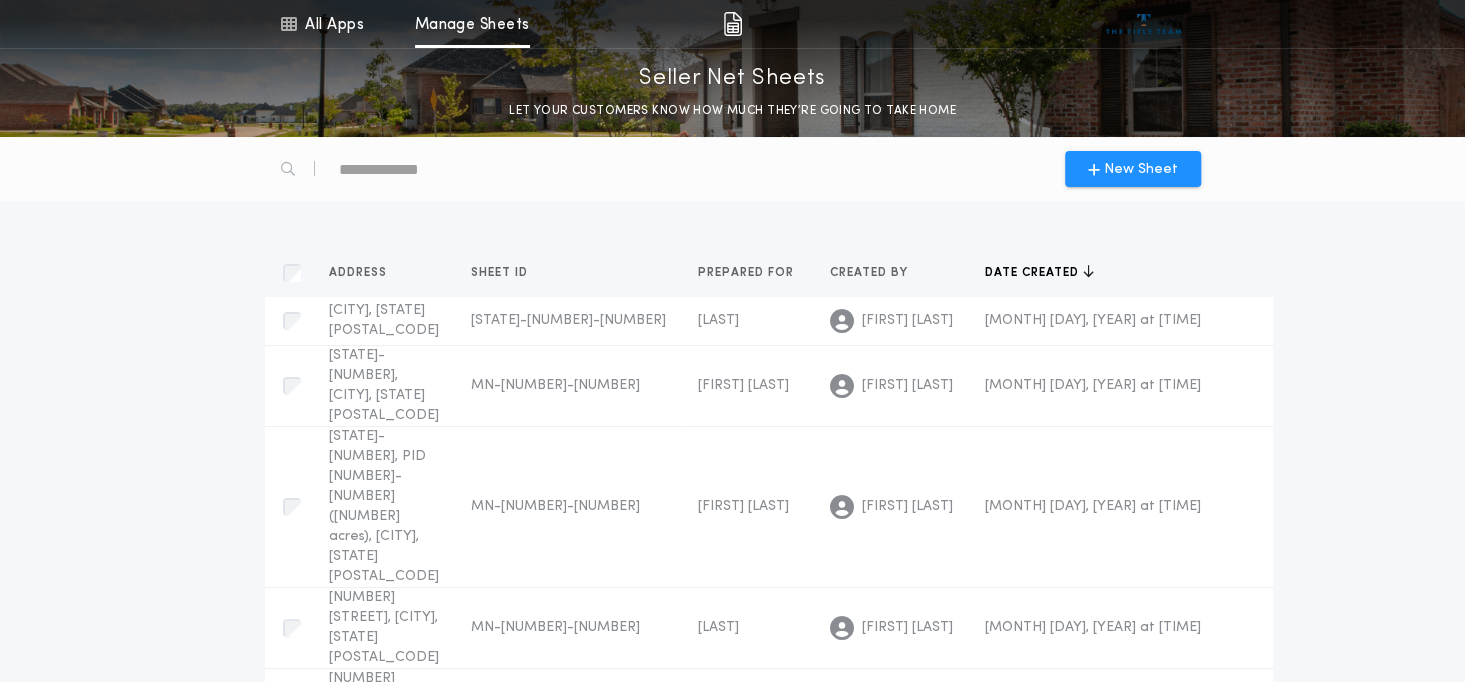click at bounding box center (1174, 780) 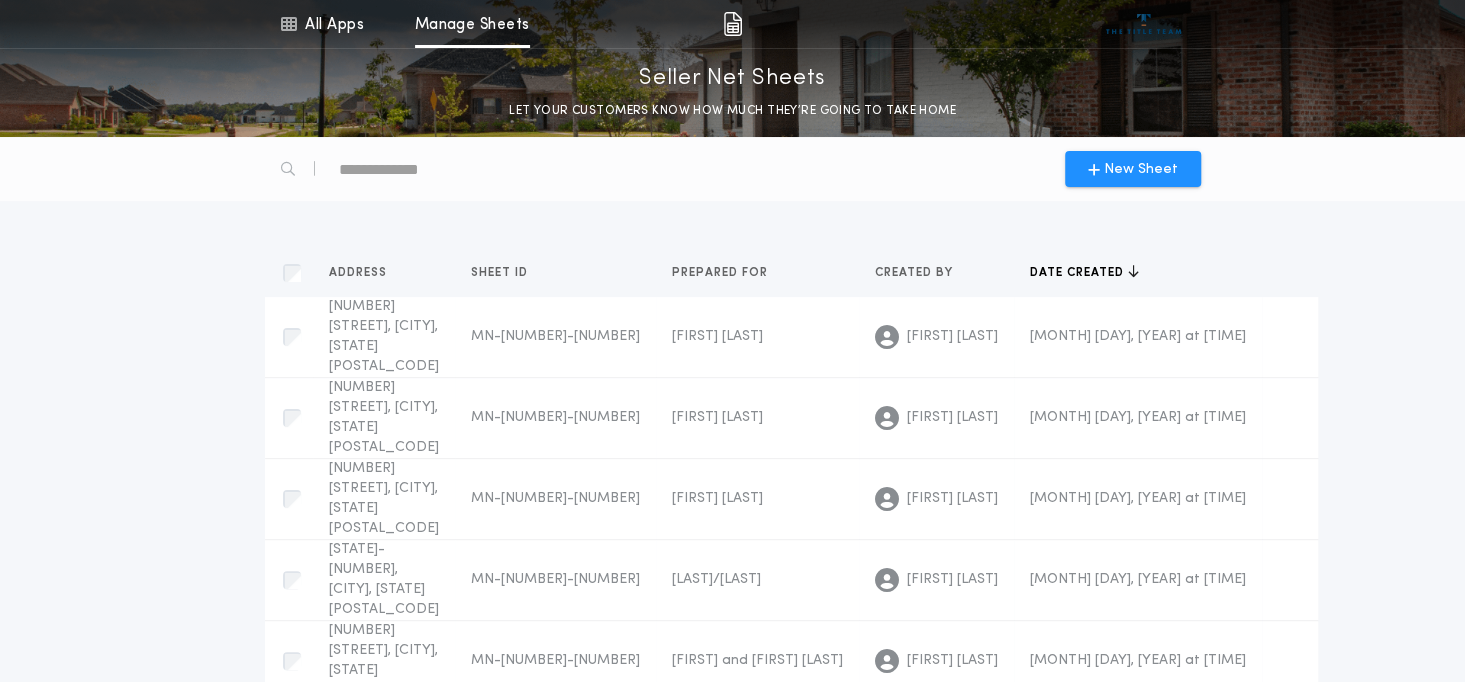 click at bounding box center (1178, 733) 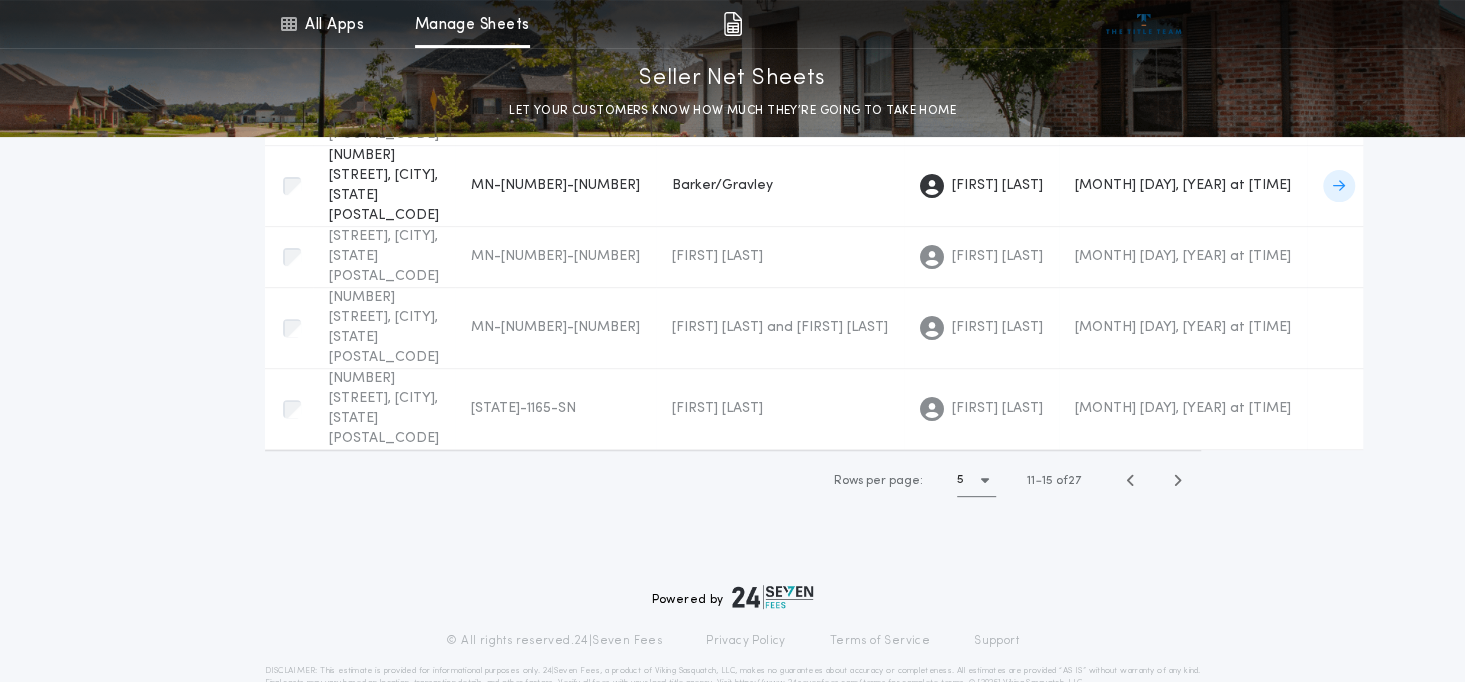 scroll, scrollTop: 234, scrollLeft: 0, axis: vertical 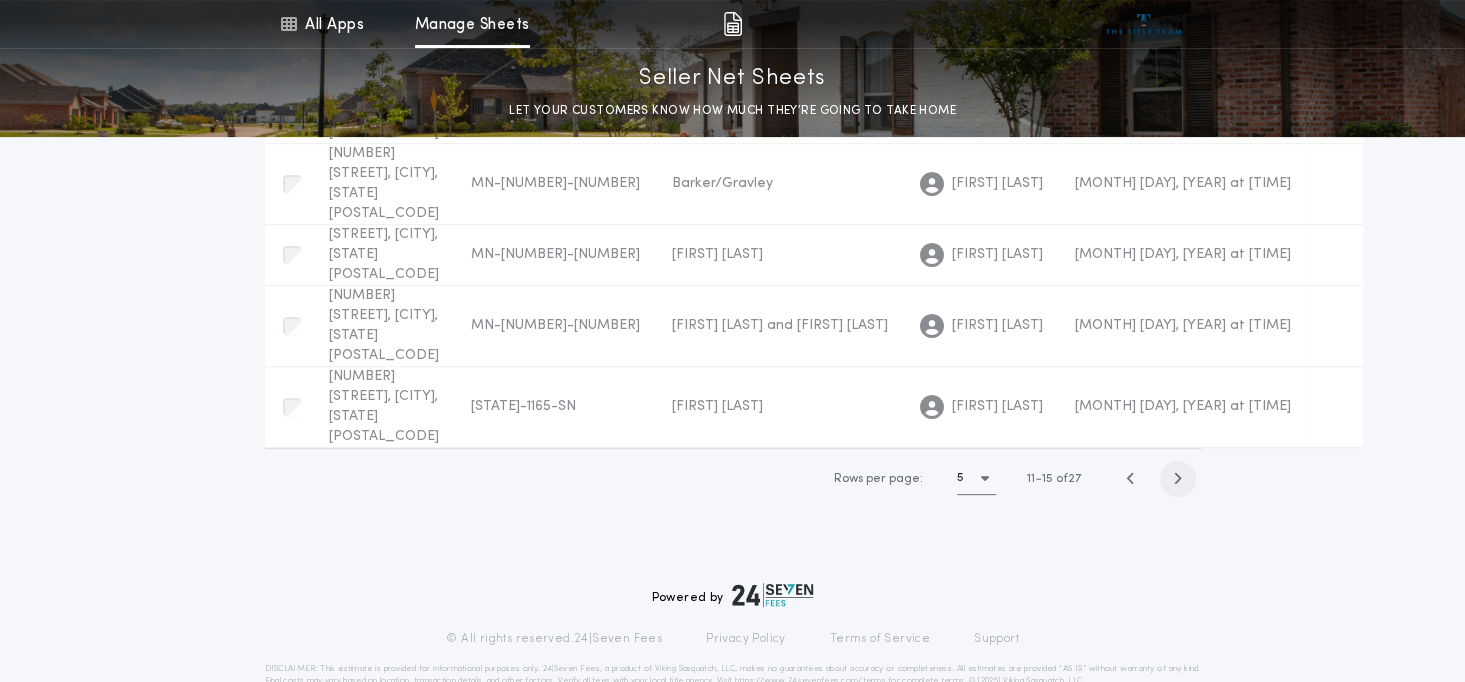 click at bounding box center [1177, 478] 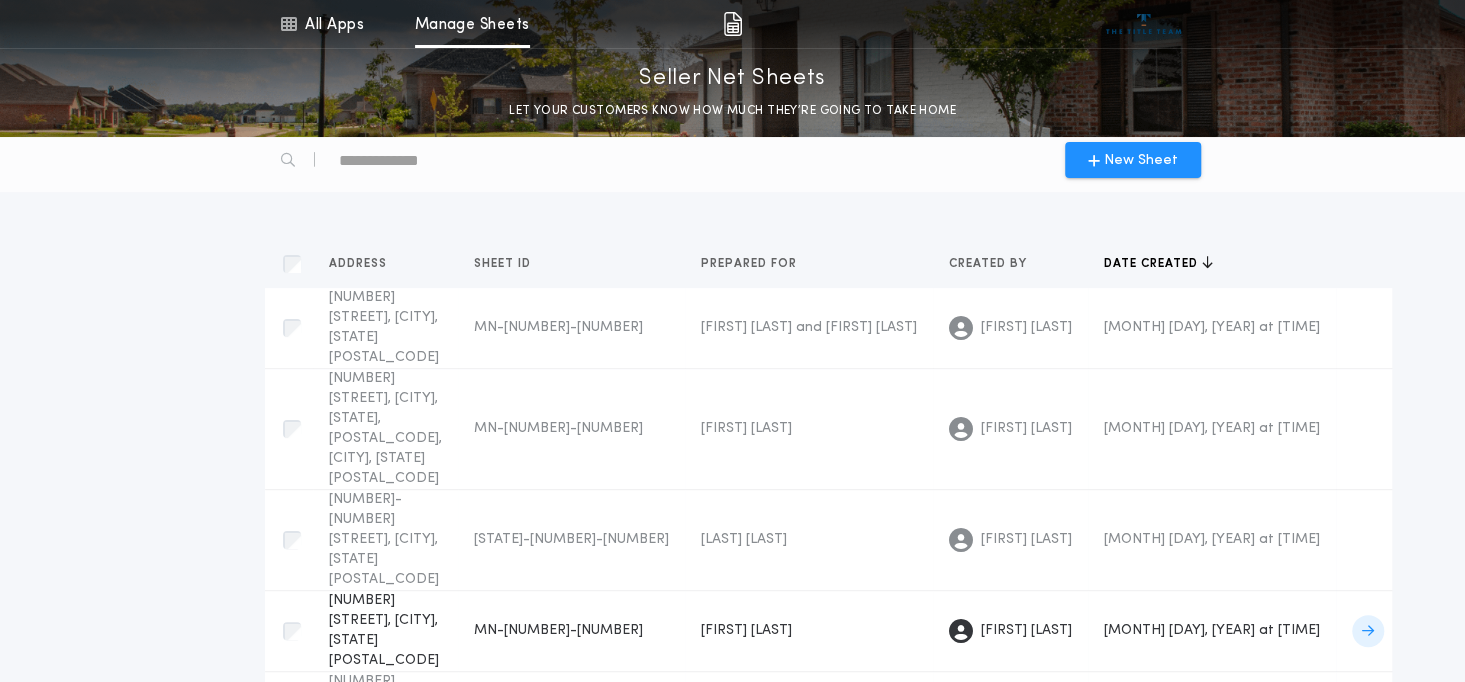 scroll, scrollTop: 0, scrollLeft: 0, axis: both 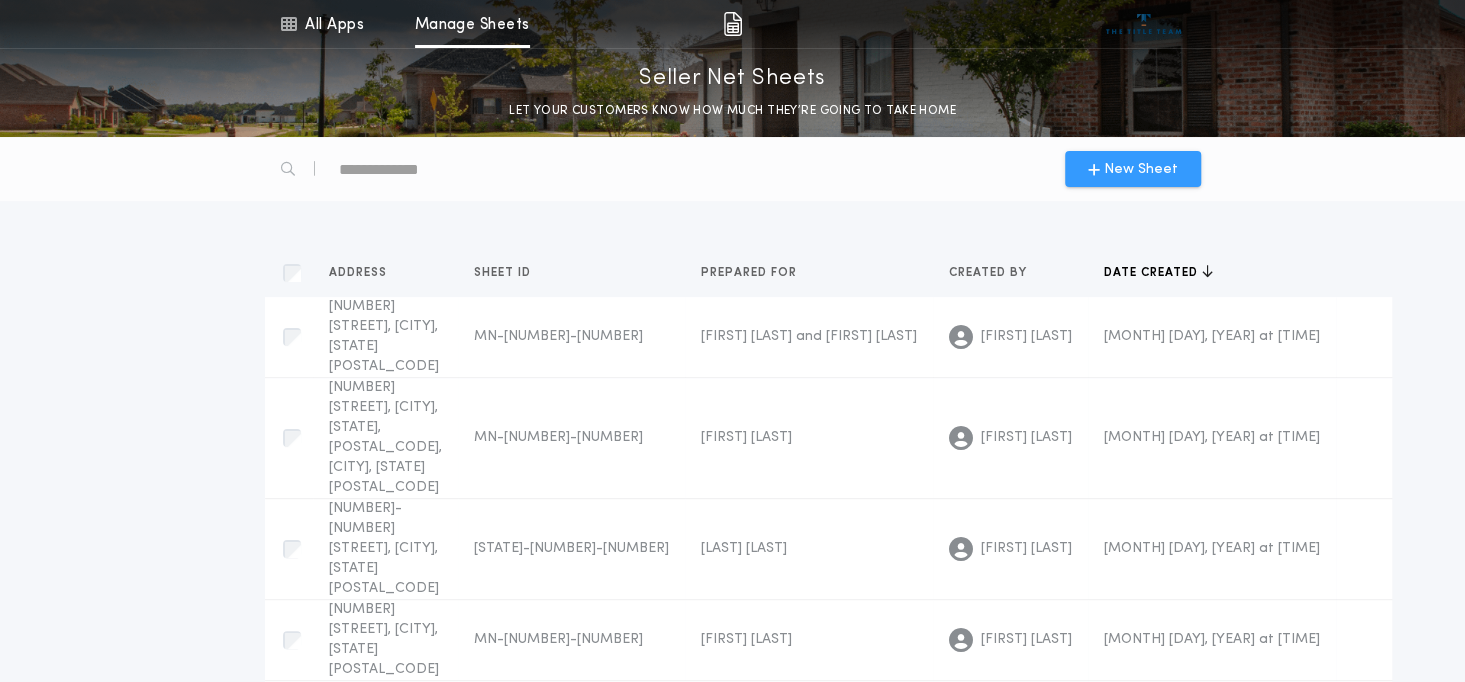 click on "New Sheet" at bounding box center (1141, 169) 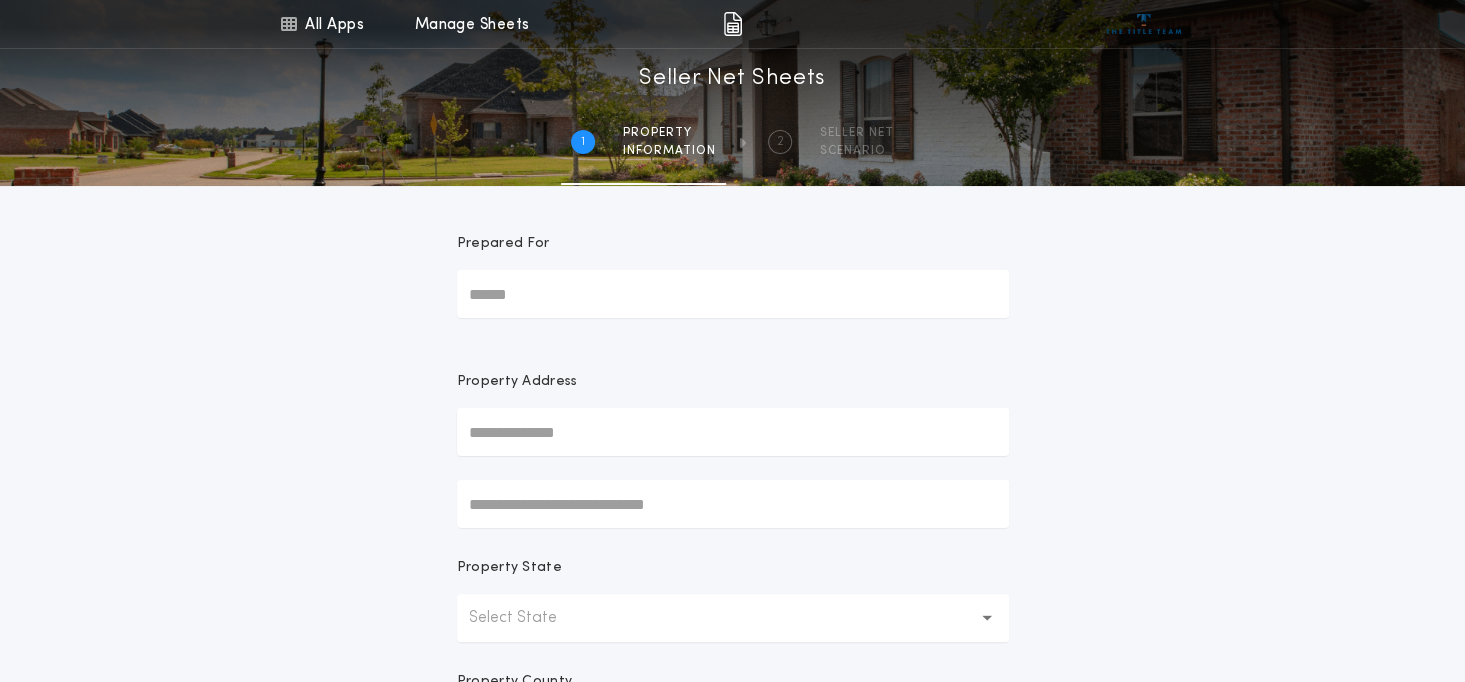 click on "Prepared For" at bounding box center [733, 294] 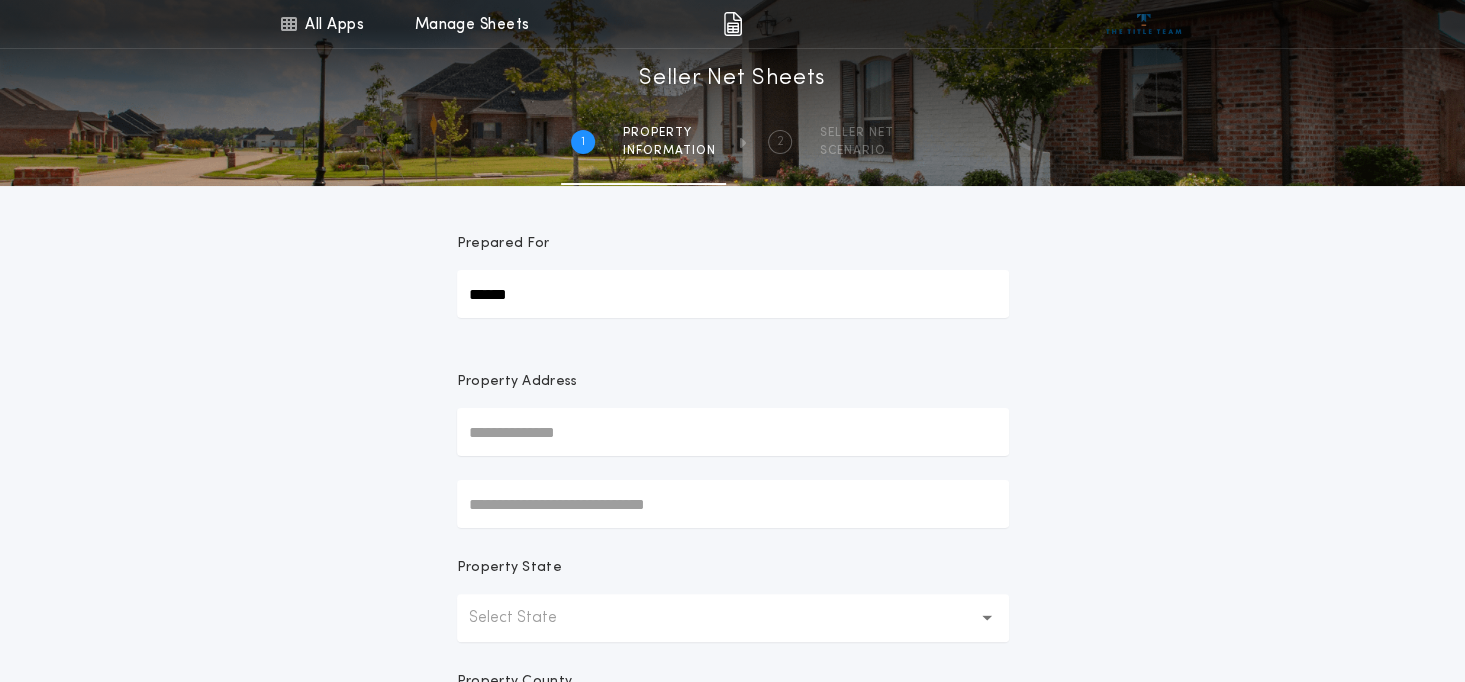 type on "******" 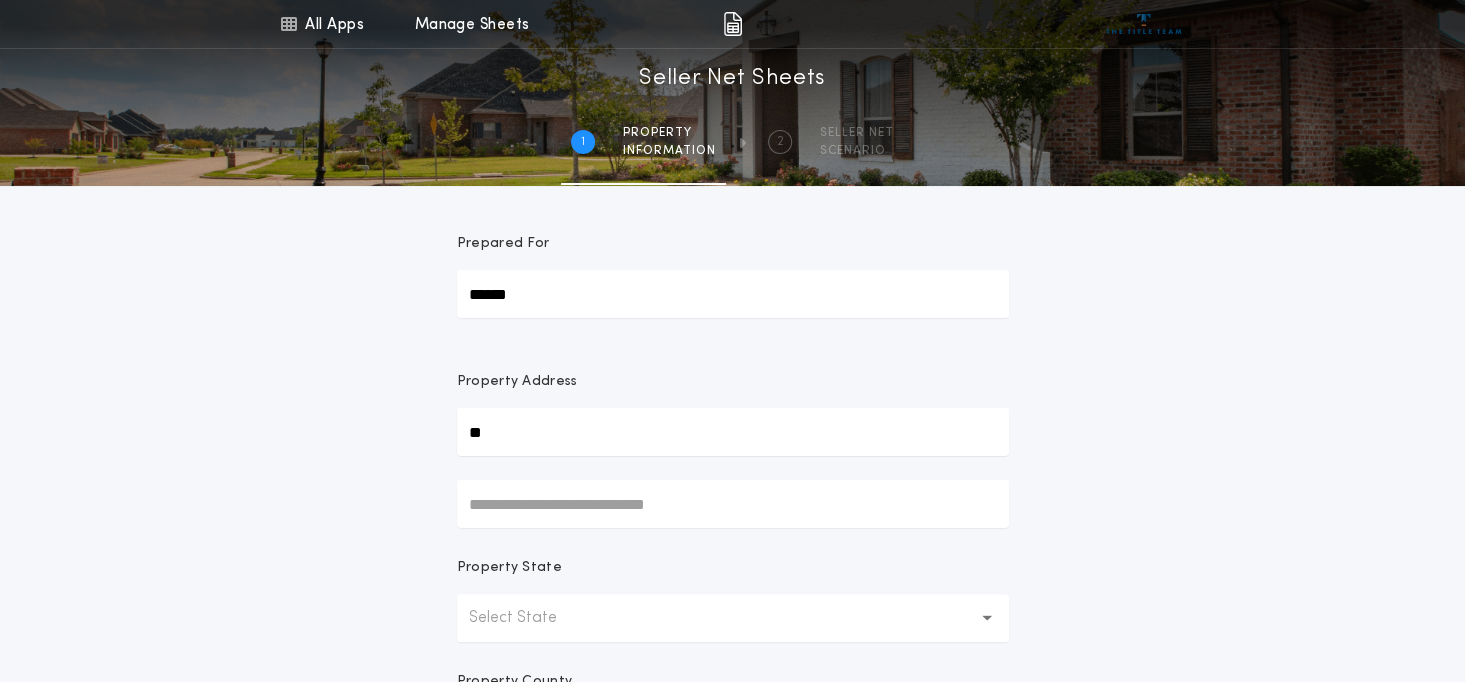 type on "**********" 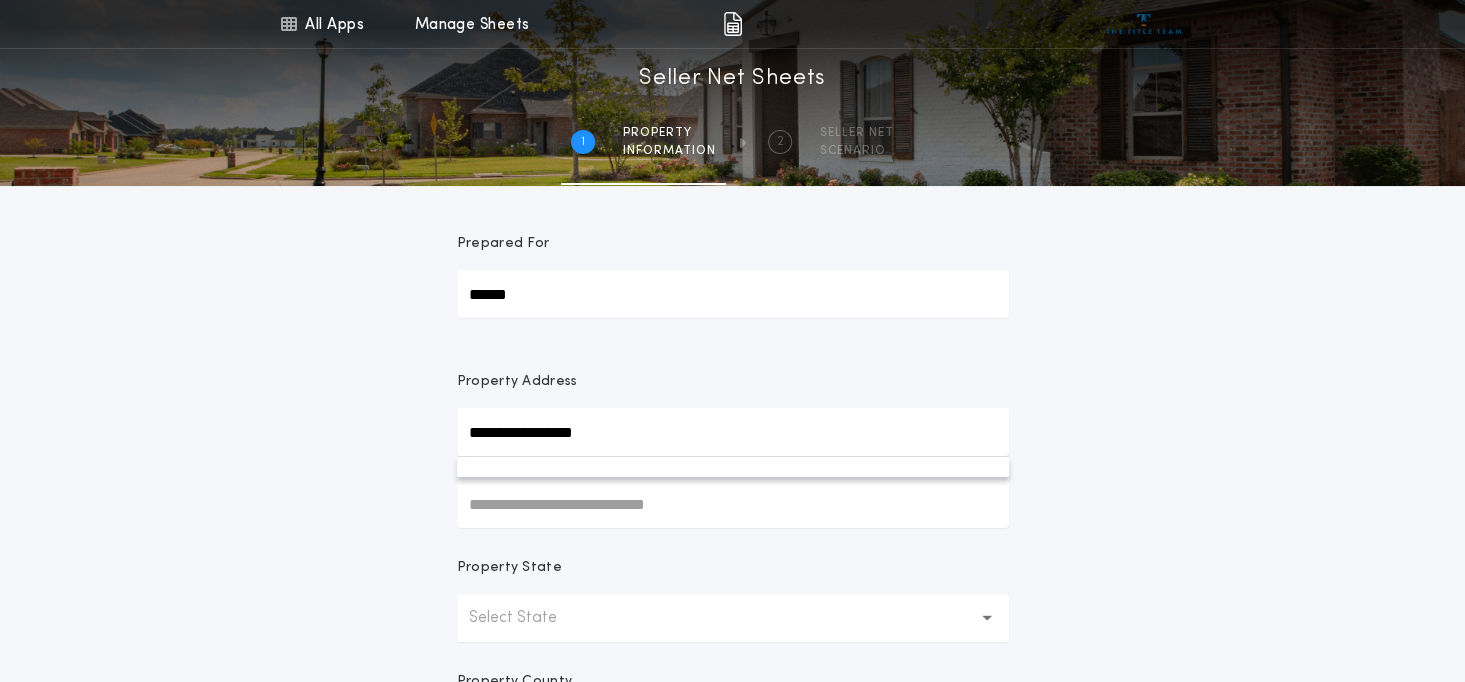click on "Select State" at bounding box center (529, 618) 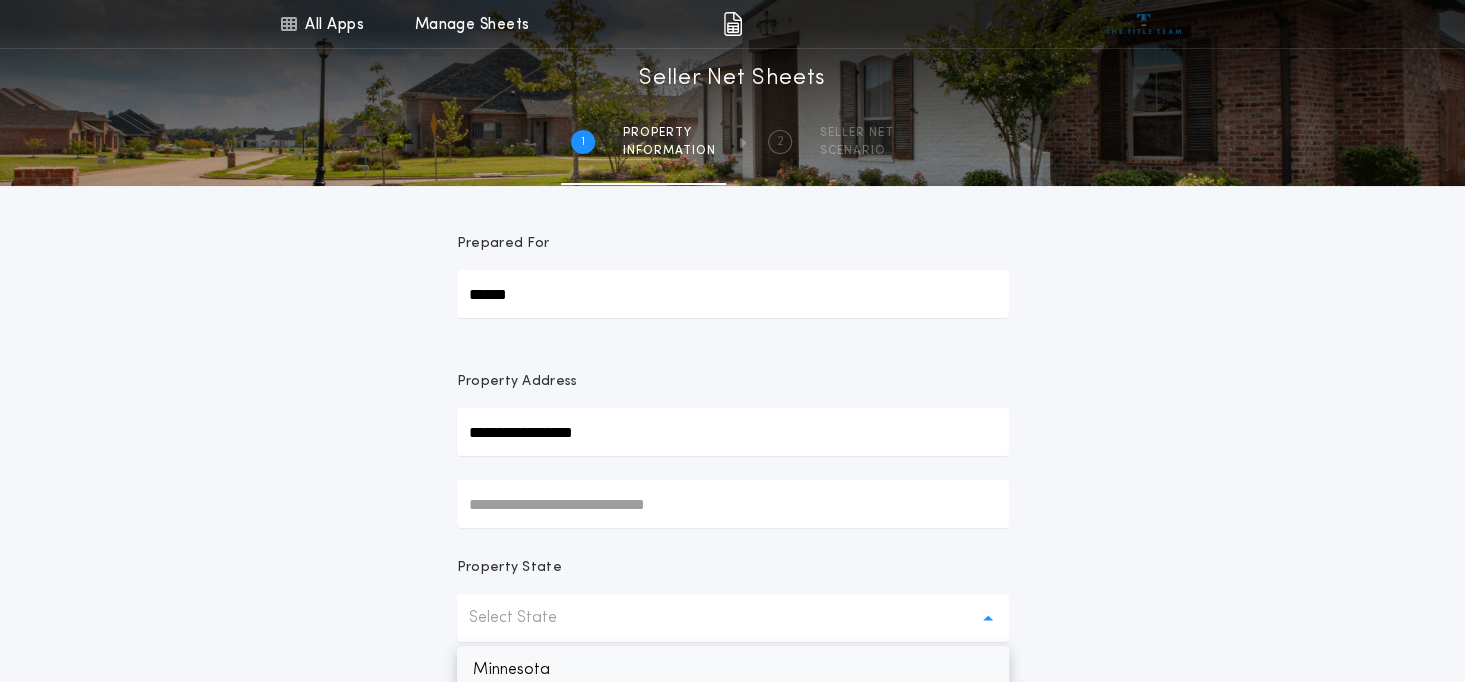 click on "Minnesota" at bounding box center [733, 670] 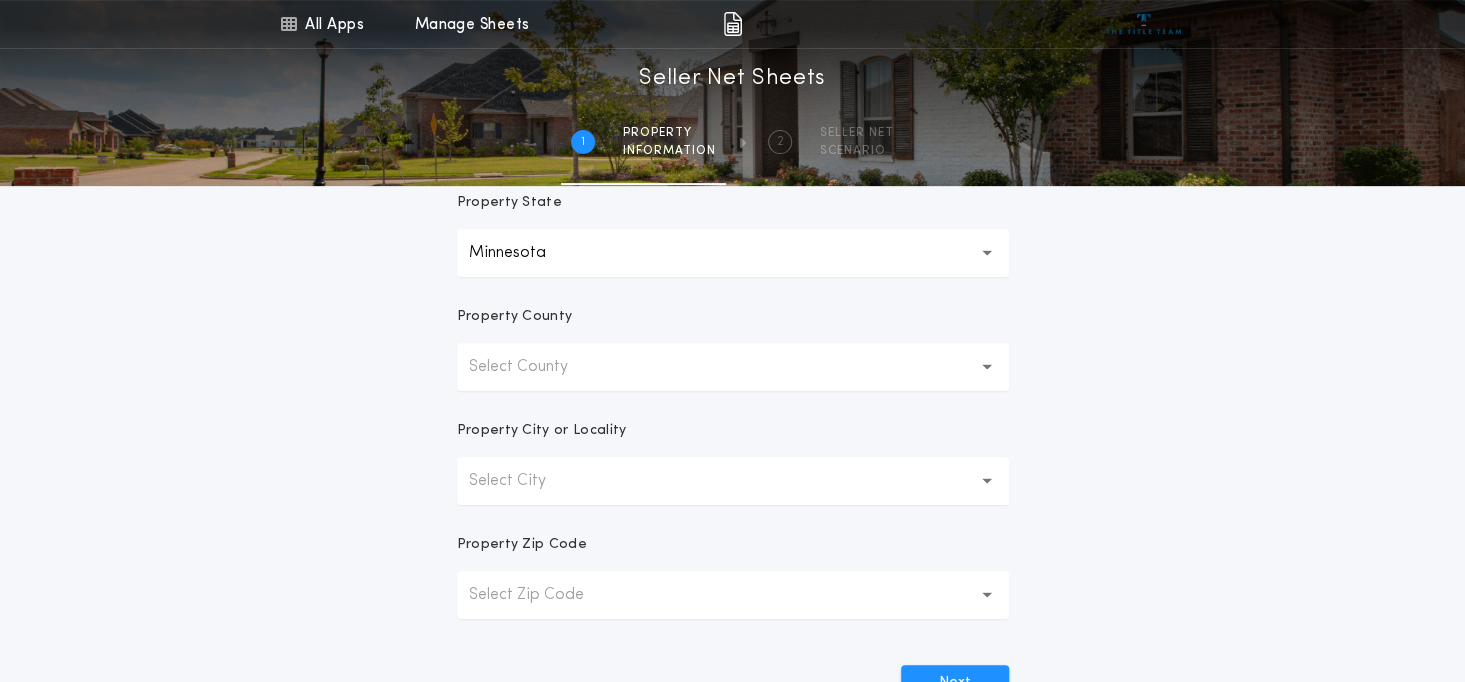 scroll, scrollTop: 366, scrollLeft: 0, axis: vertical 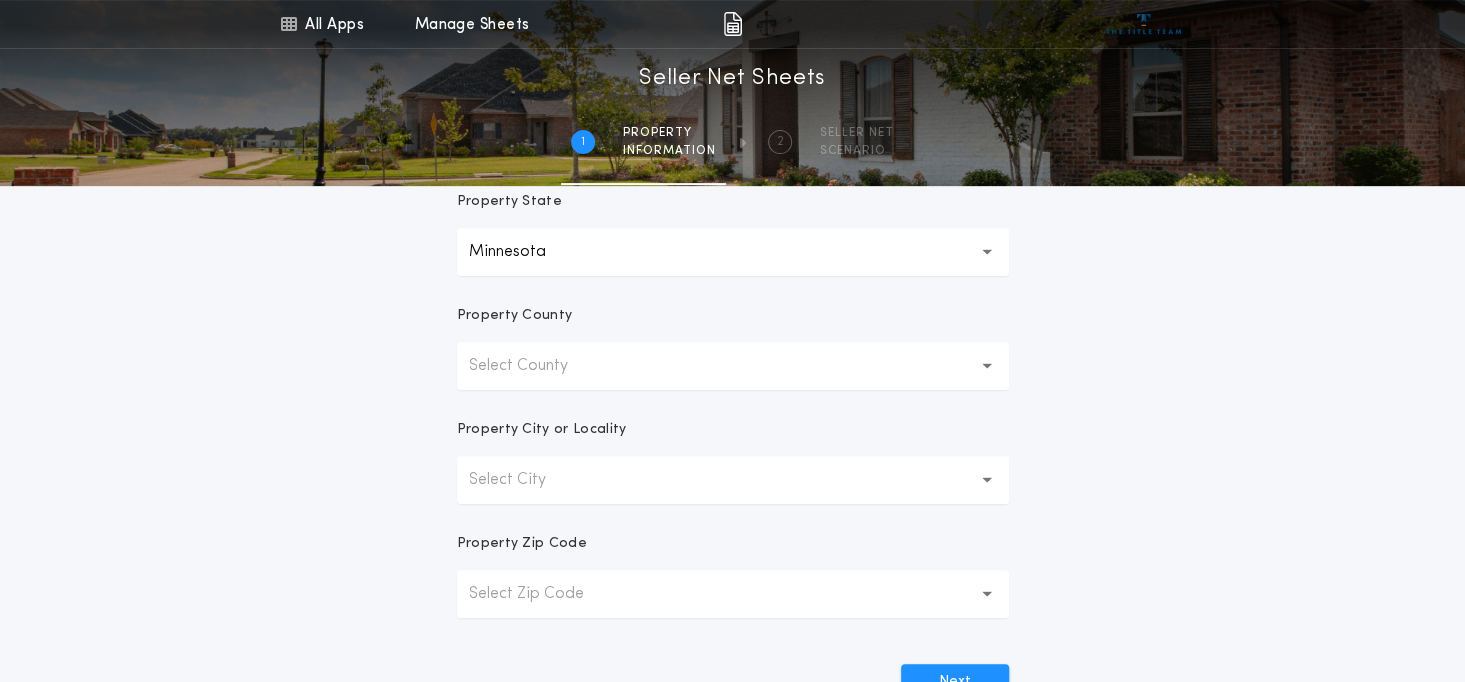 click on "Select Zip Code" at bounding box center (542, 594) 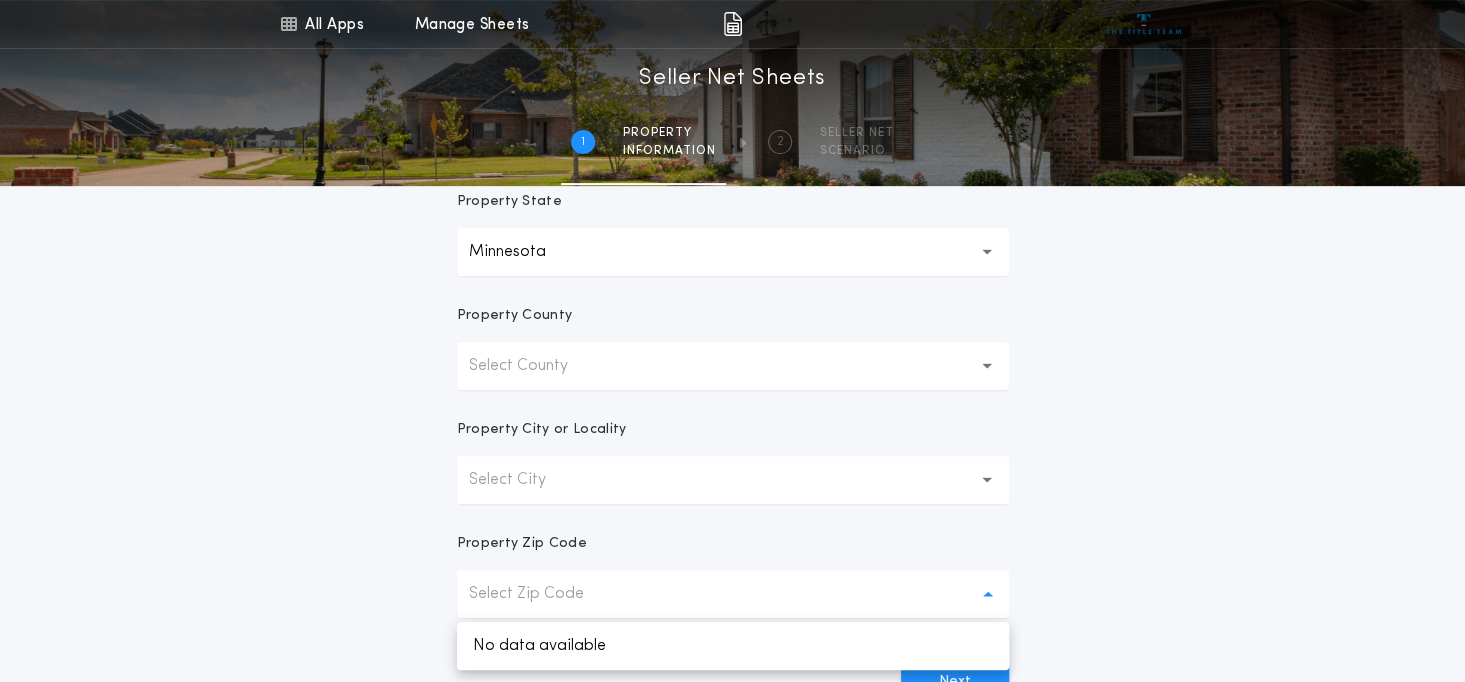 click on "Select Zip Code" at bounding box center [542, 594] 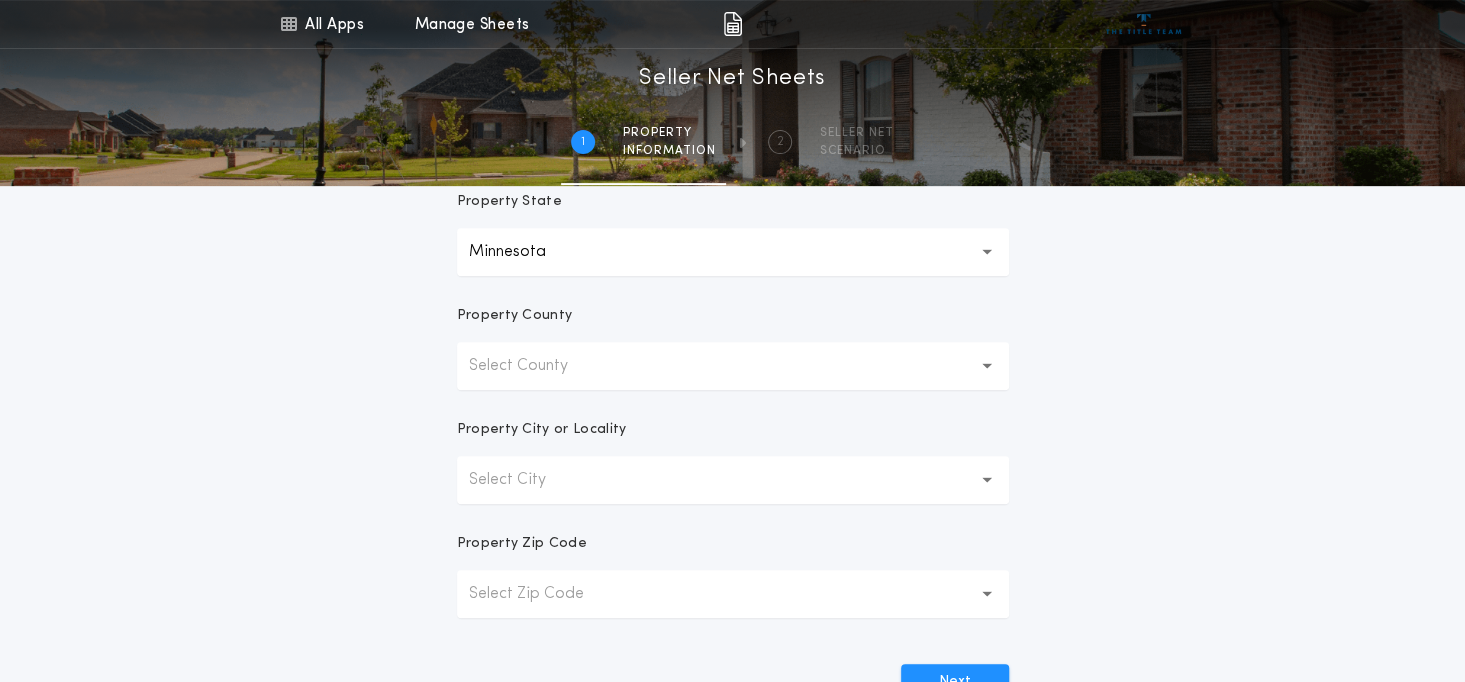 click on "Select Zip Code" at bounding box center (542, 594) 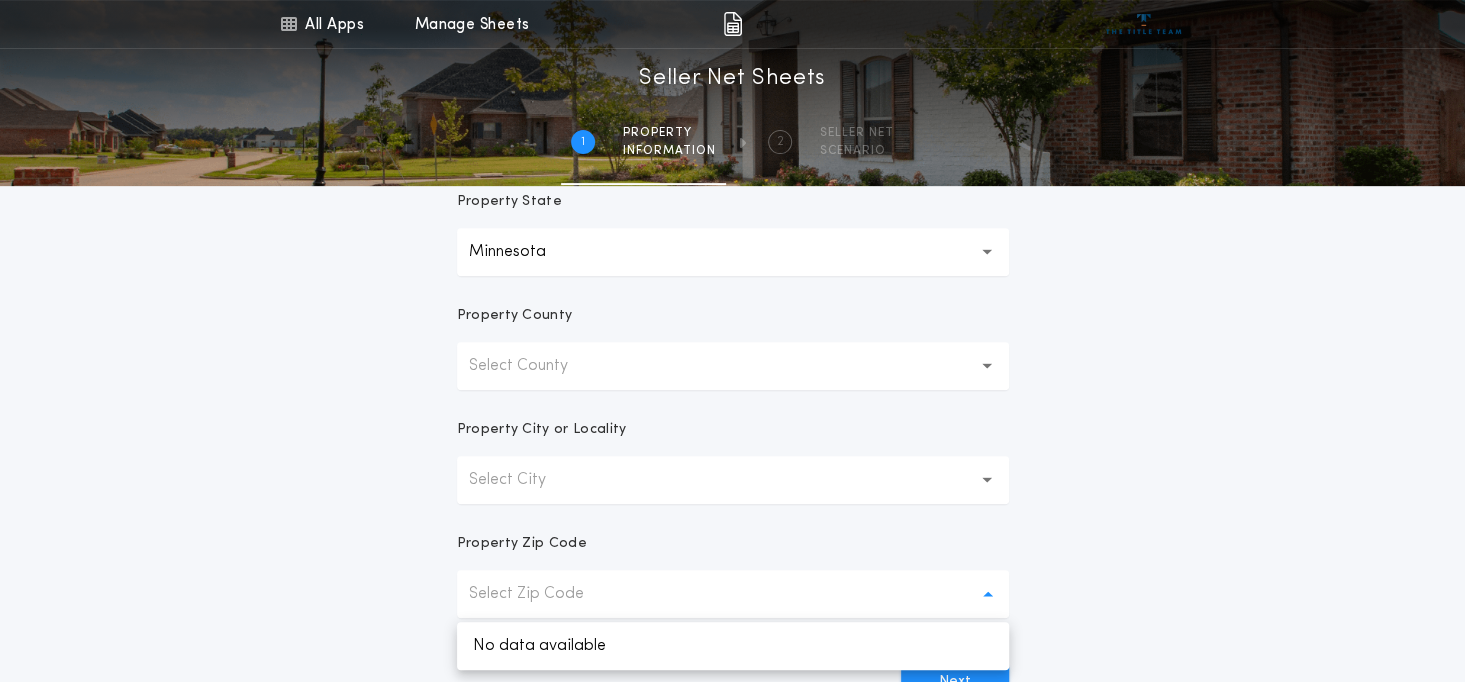click on "Select City" at bounding box center (523, 480) 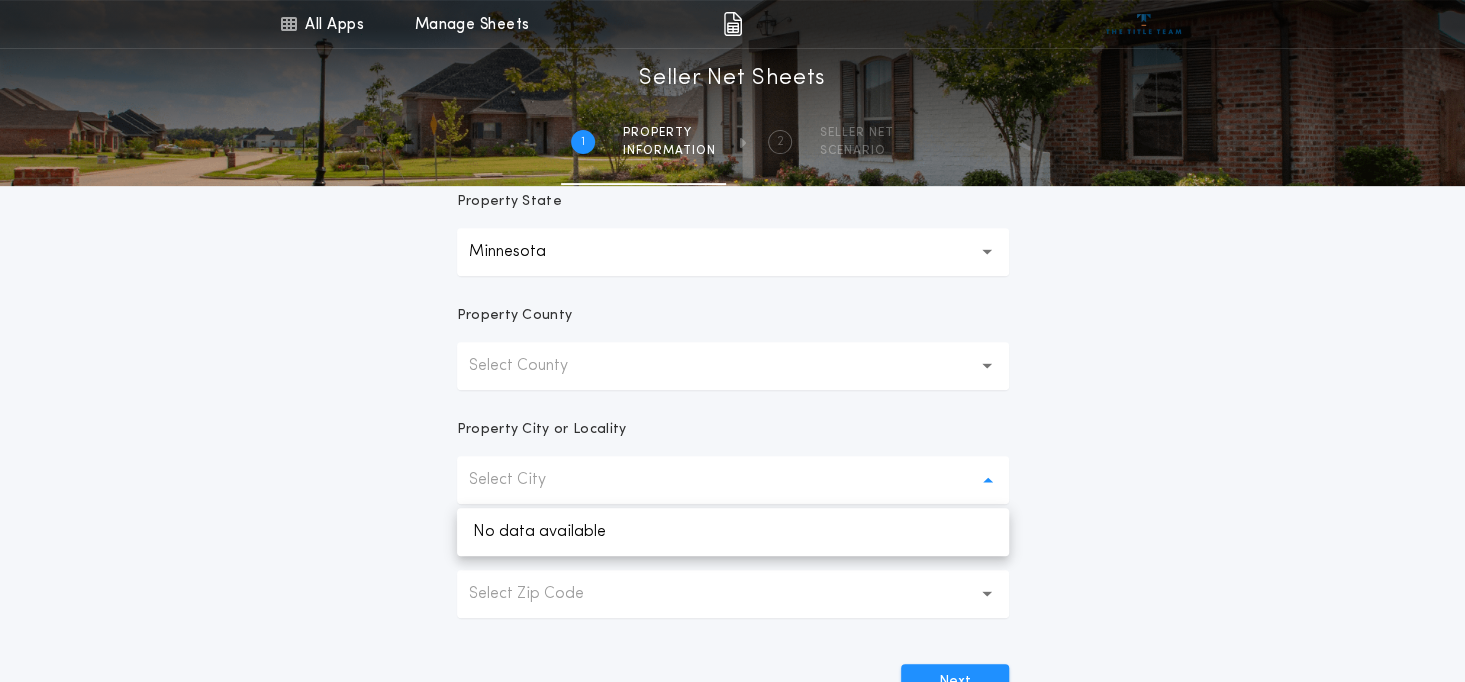 click on "Select County" at bounding box center [534, 366] 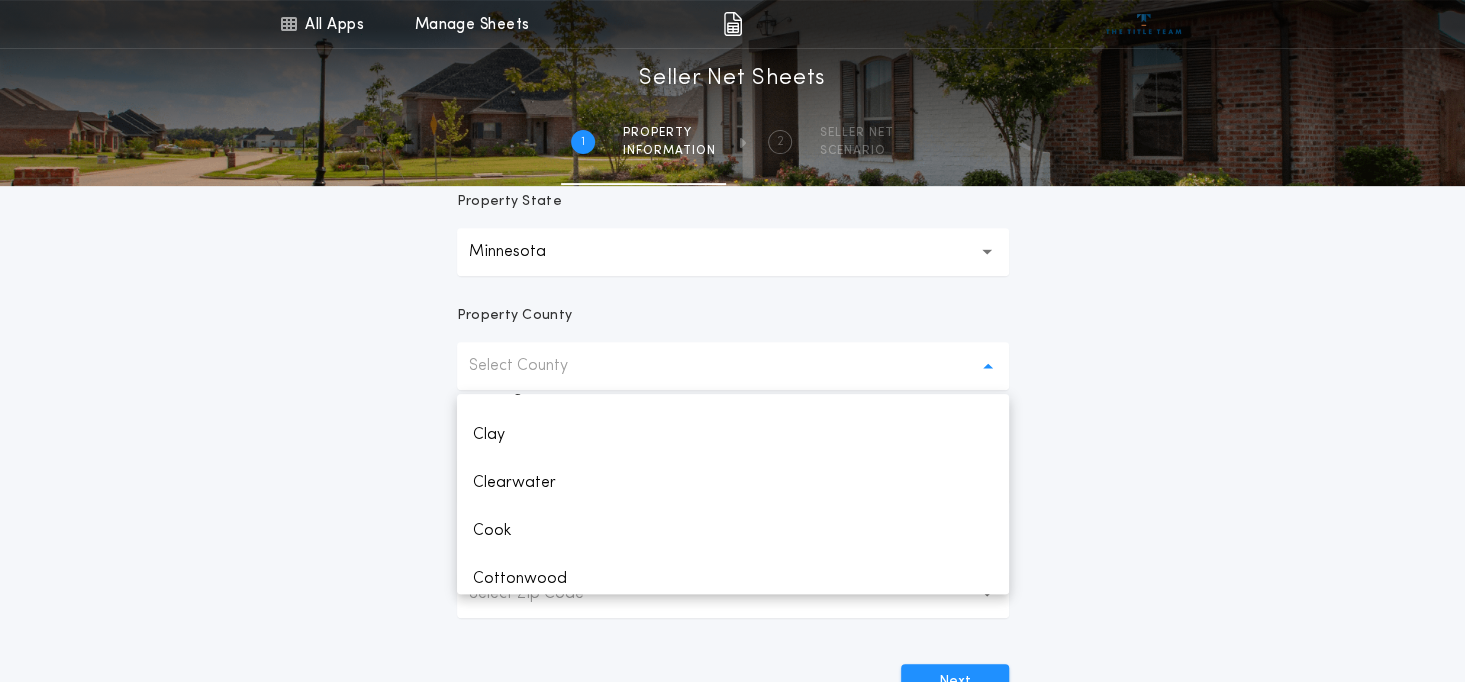 scroll, scrollTop: 608, scrollLeft: 0, axis: vertical 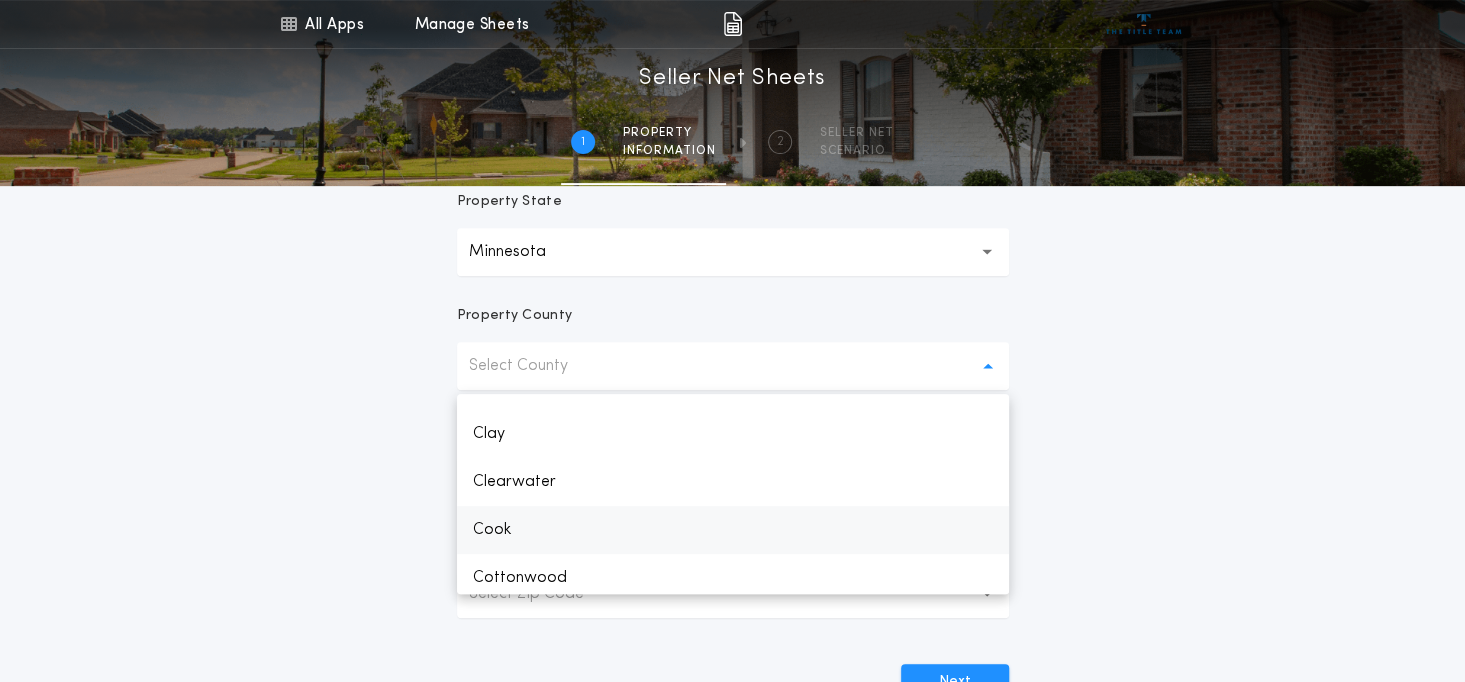 click on "Cook" at bounding box center [733, 530] 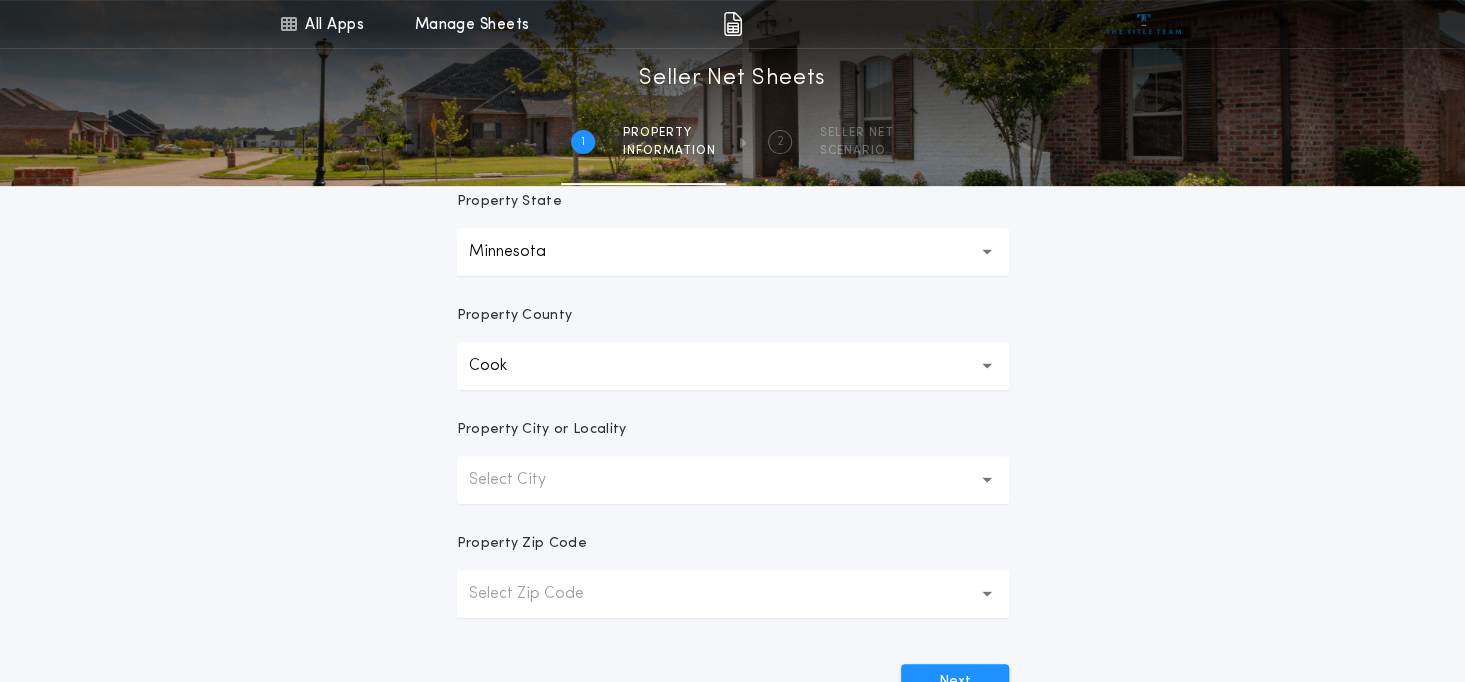 click on "Select City" at bounding box center (523, 480) 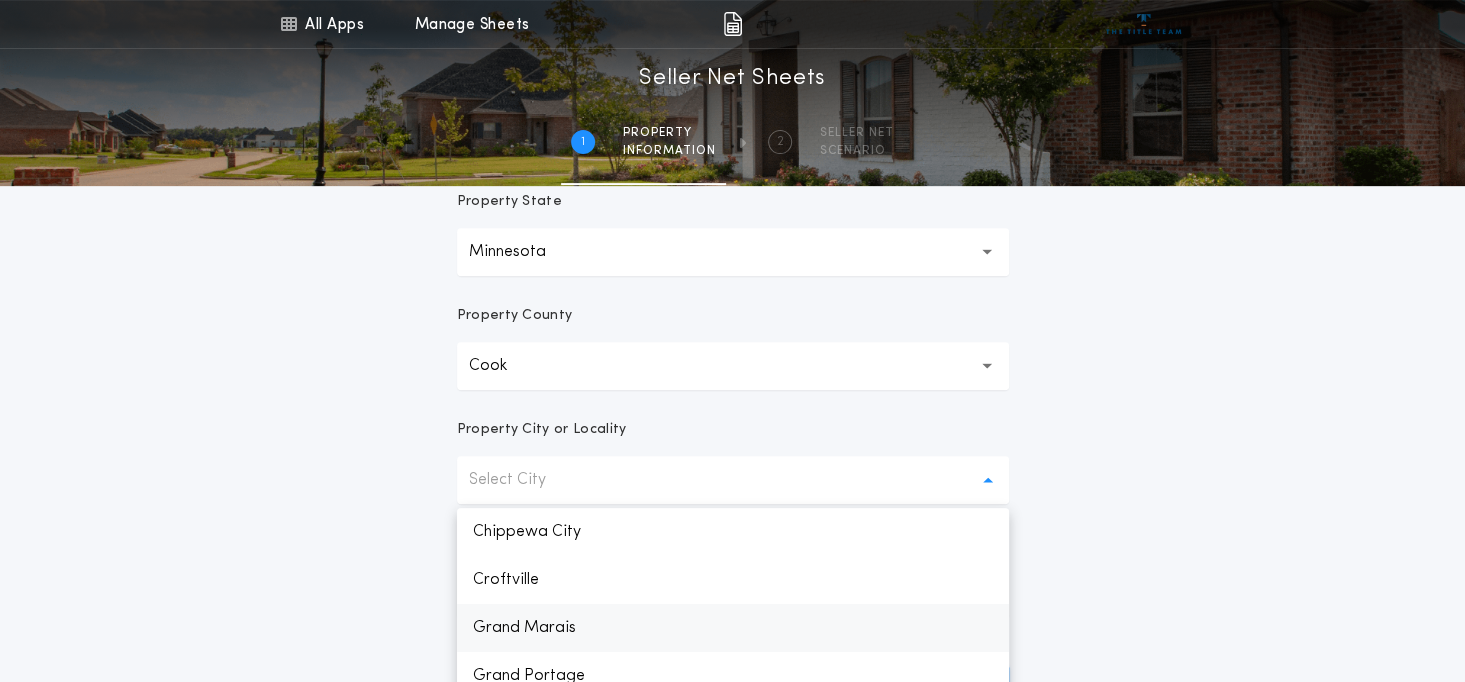 click on "Grand Marais" at bounding box center (733, 628) 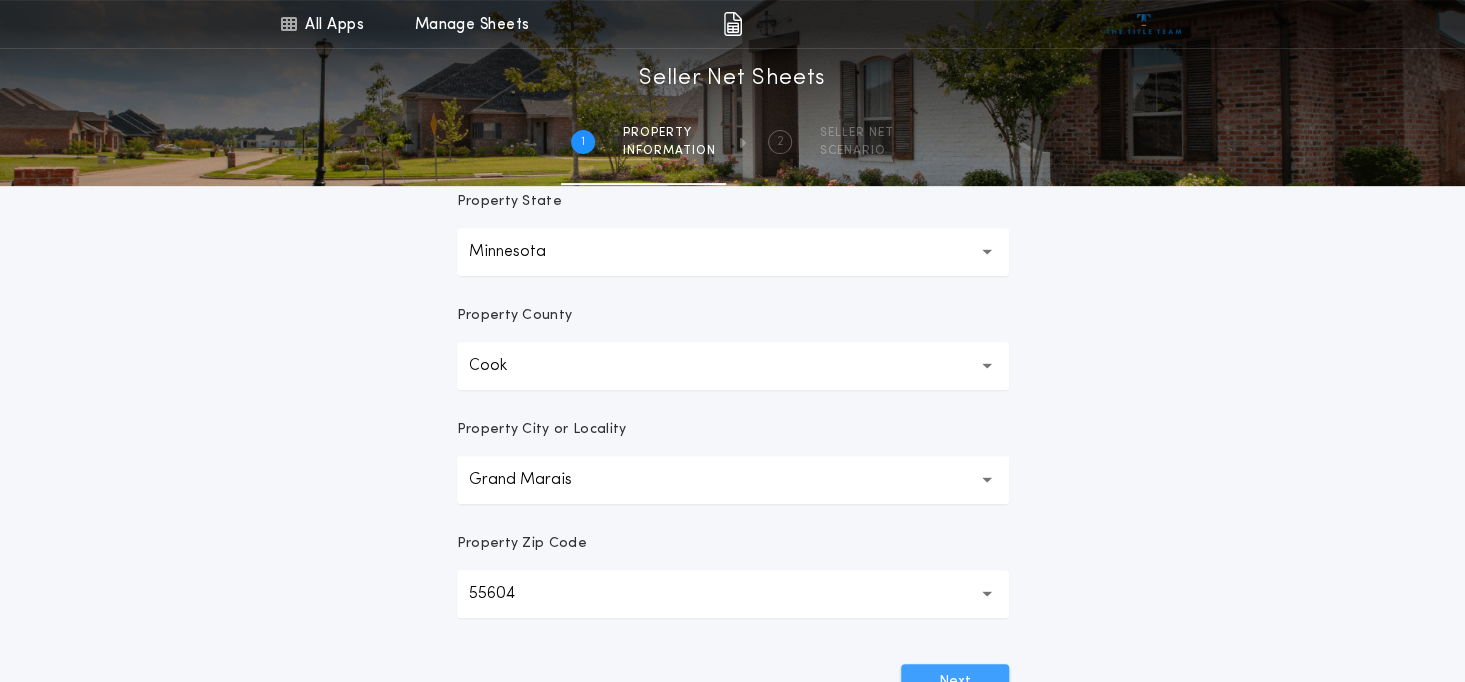 click on "Next" at bounding box center (955, 682) 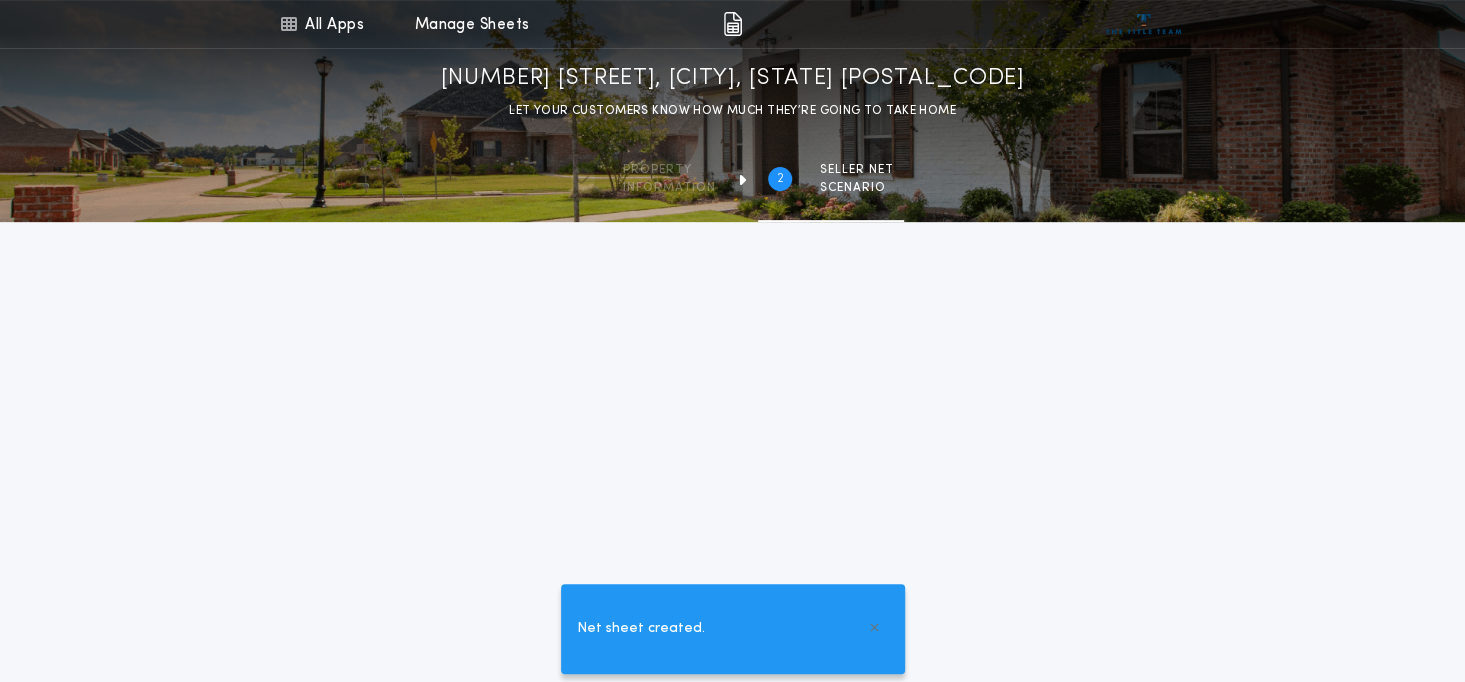 scroll, scrollTop: 402, scrollLeft: 0, axis: vertical 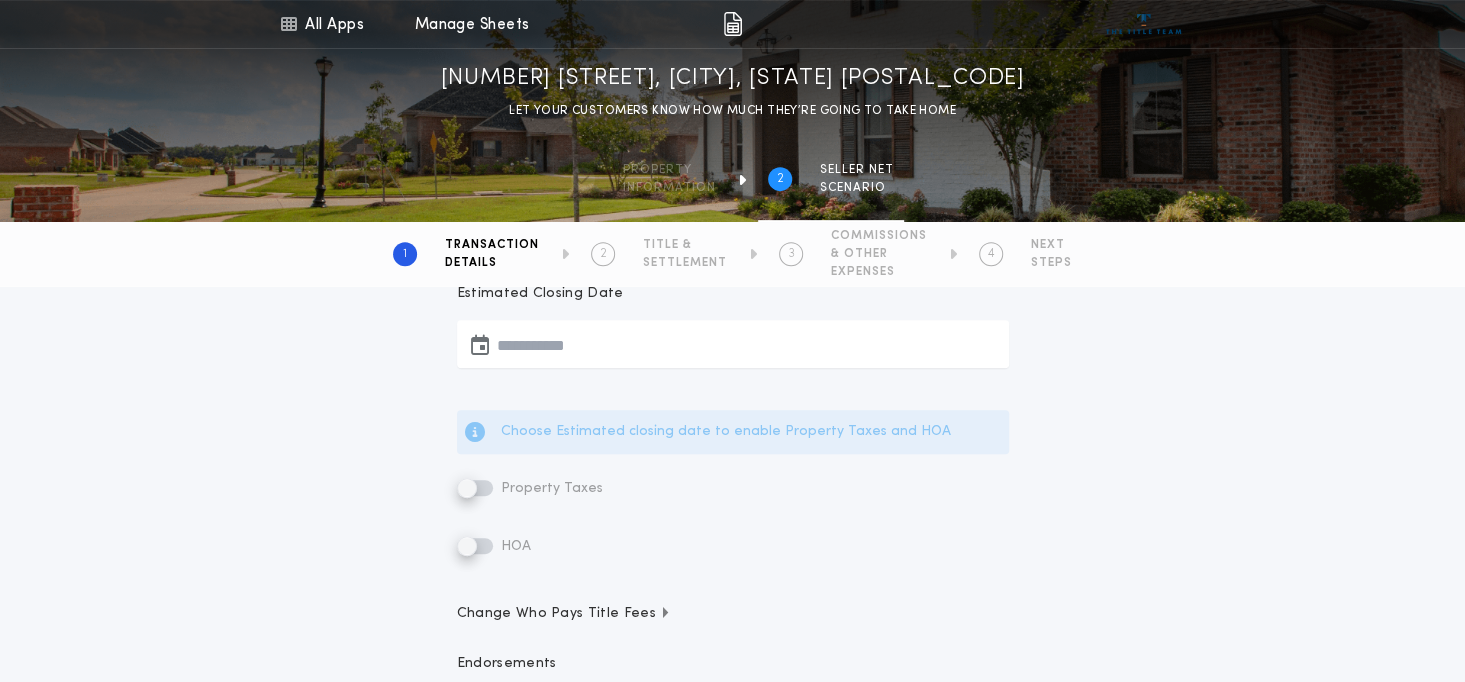 click at bounding box center [733, 344] 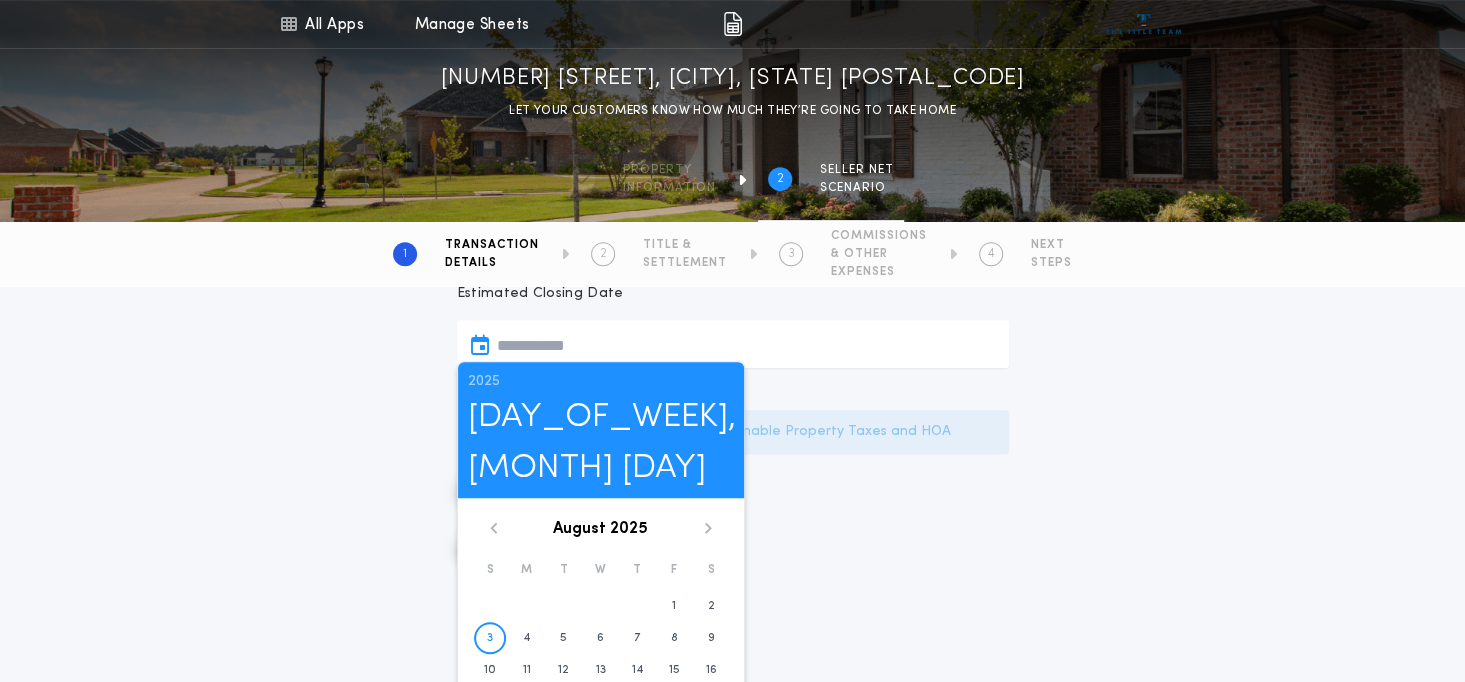 click 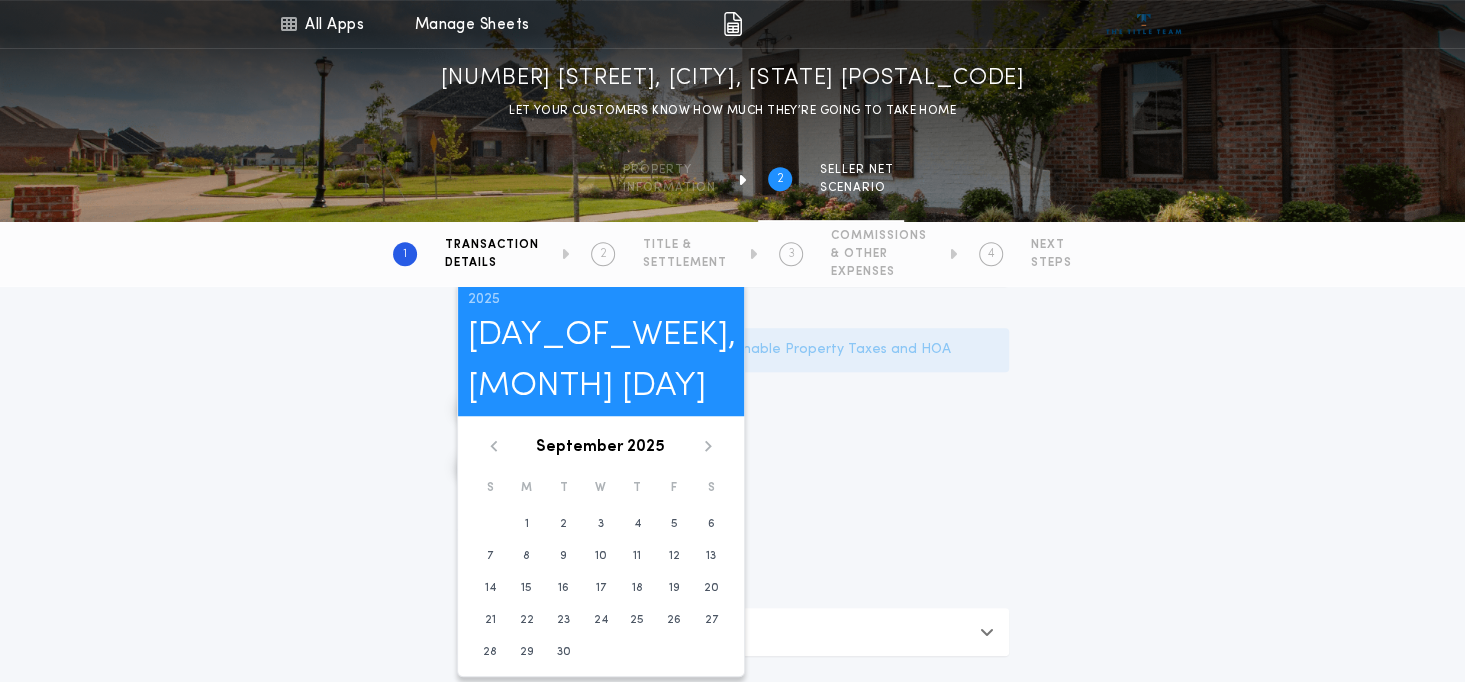 scroll, scrollTop: 486, scrollLeft: 0, axis: vertical 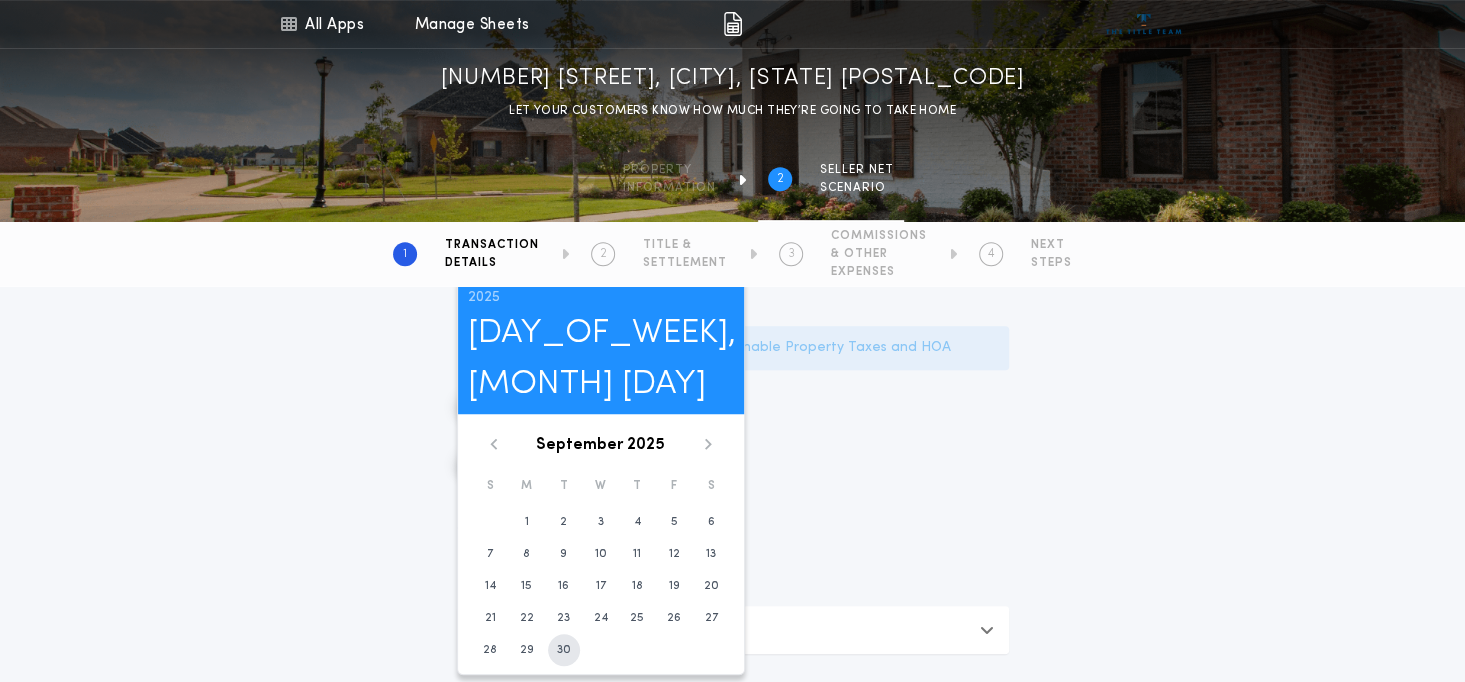 click on "30" at bounding box center [564, 650] 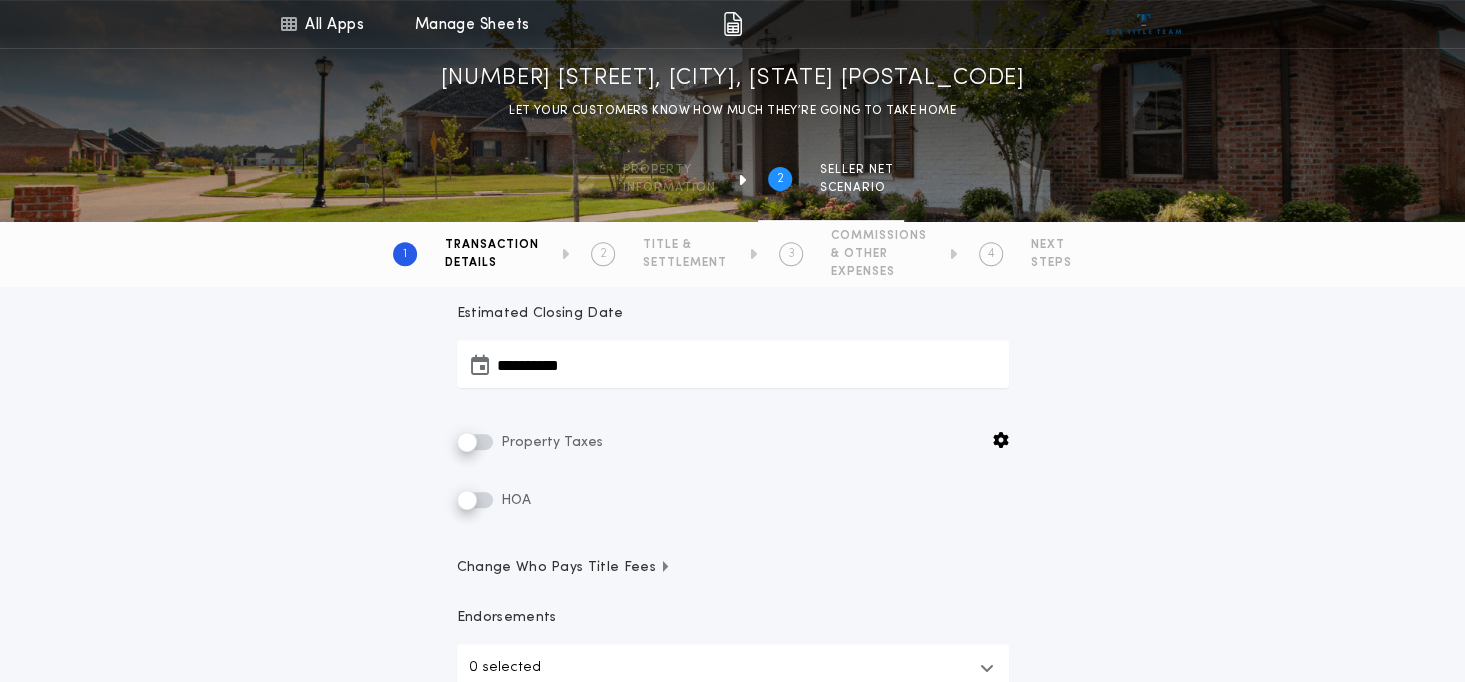 scroll, scrollTop: 415, scrollLeft: 0, axis: vertical 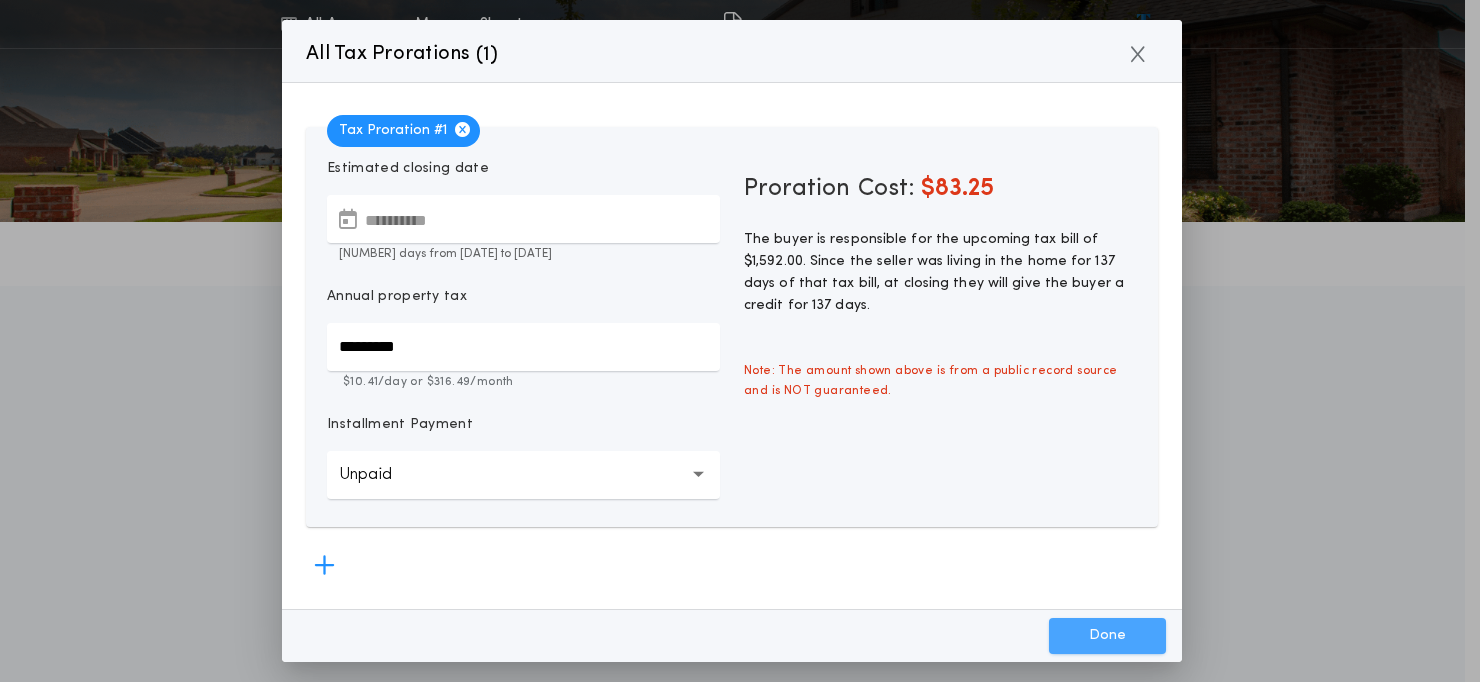 click on "Done" at bounding box center [1107, 636] 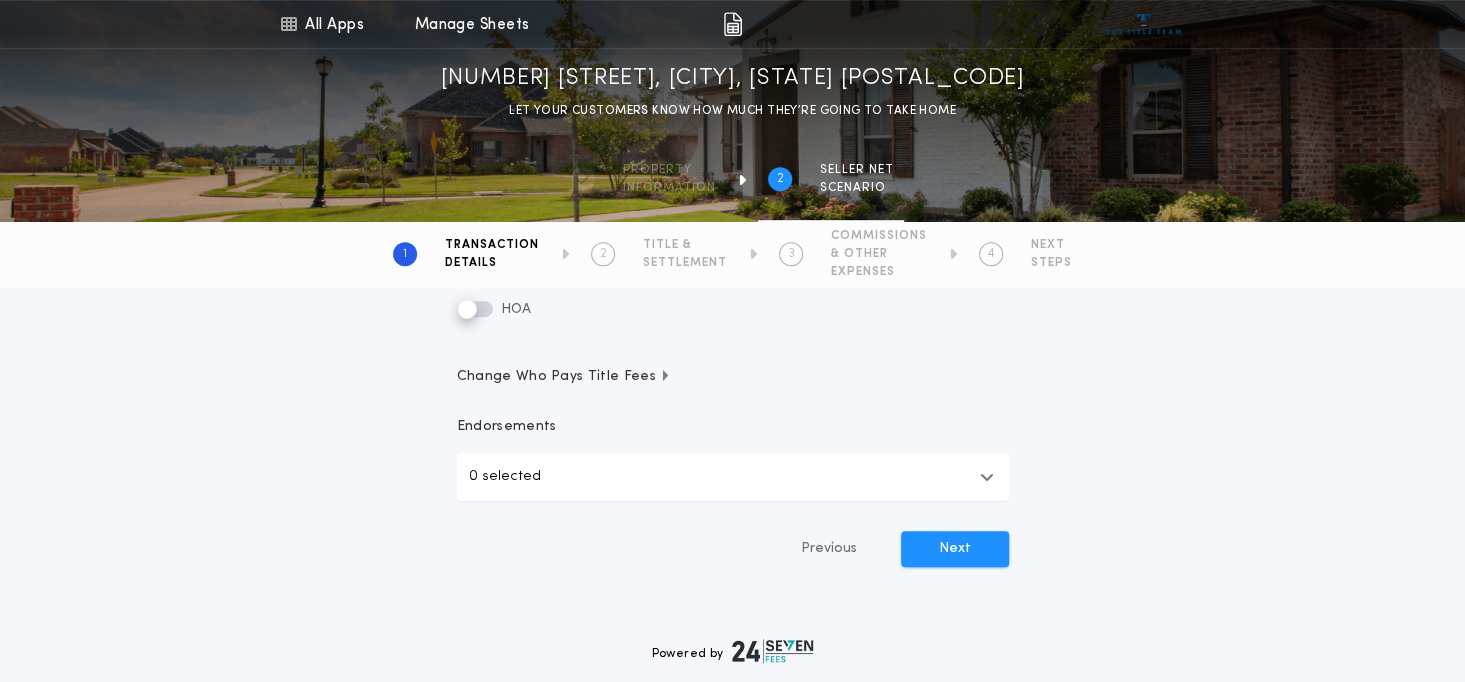 scroll, scrollTop: 578, scrollLeft: 0, axis: vertical 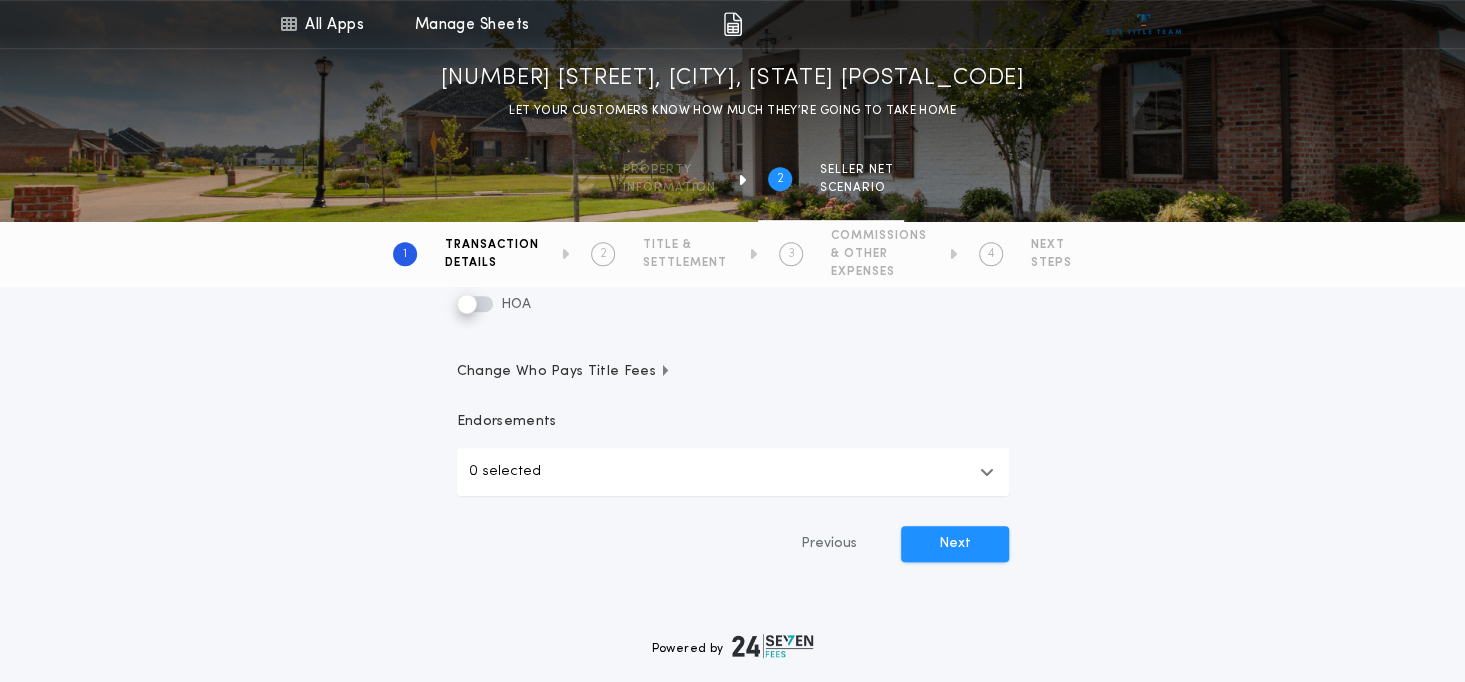 click on "Change Who Pays Title Fees" at bounding box center [564, 372] 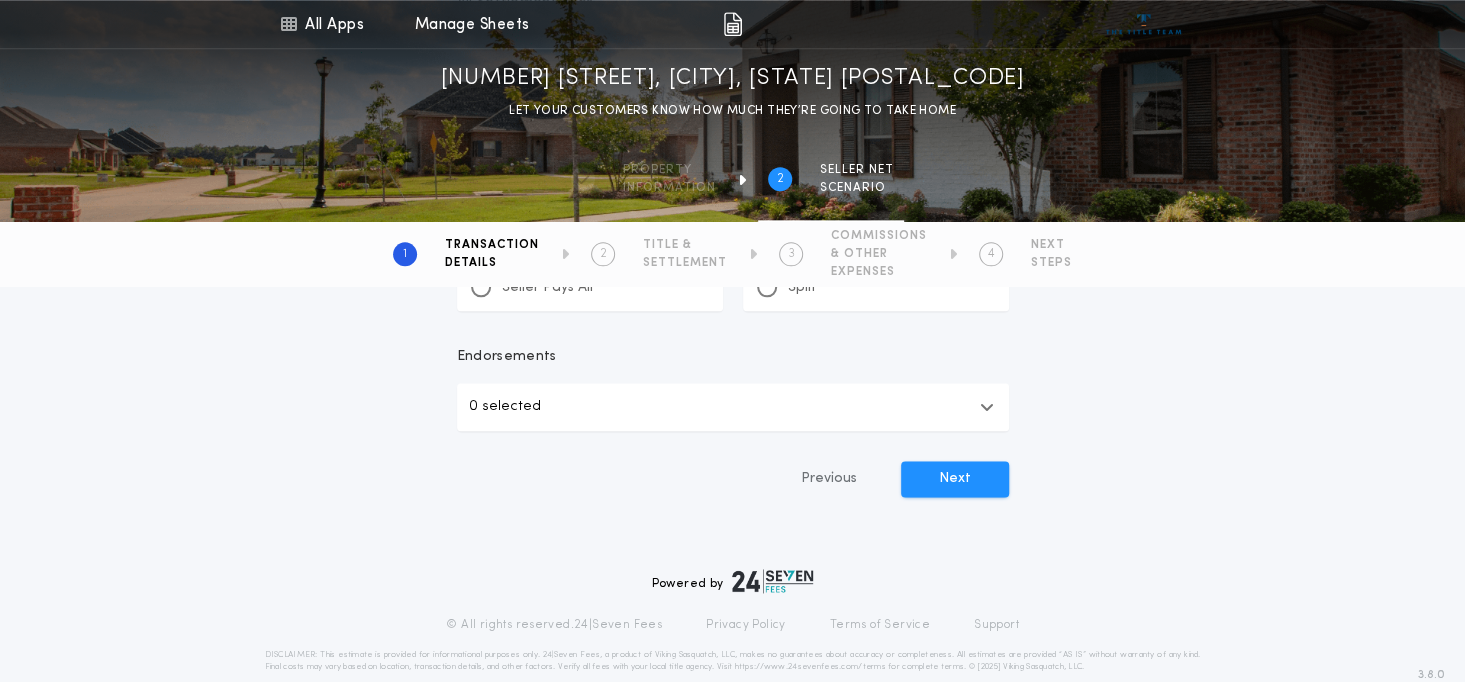 scroll, scrollTop: 1347, scrollLeft: 0, axis: vertical 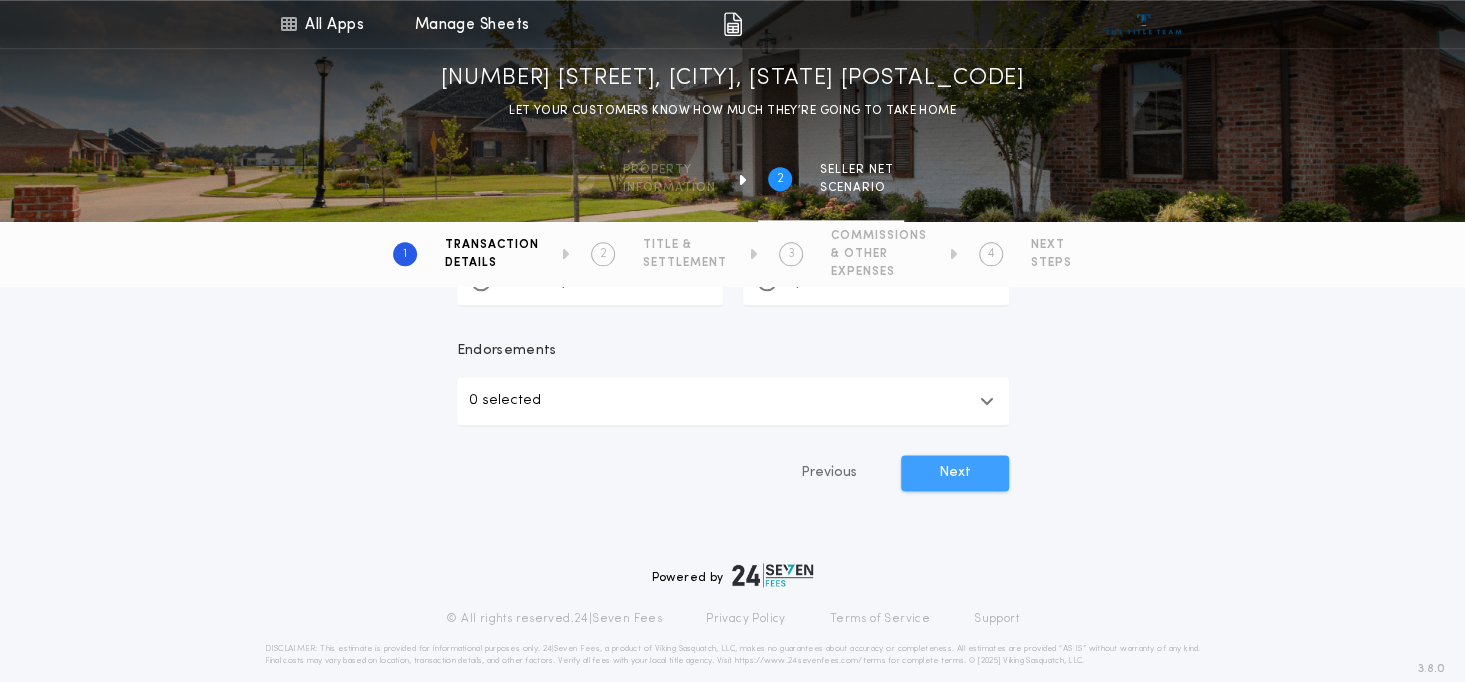 click on "Next" at bounding box center (955, 473) 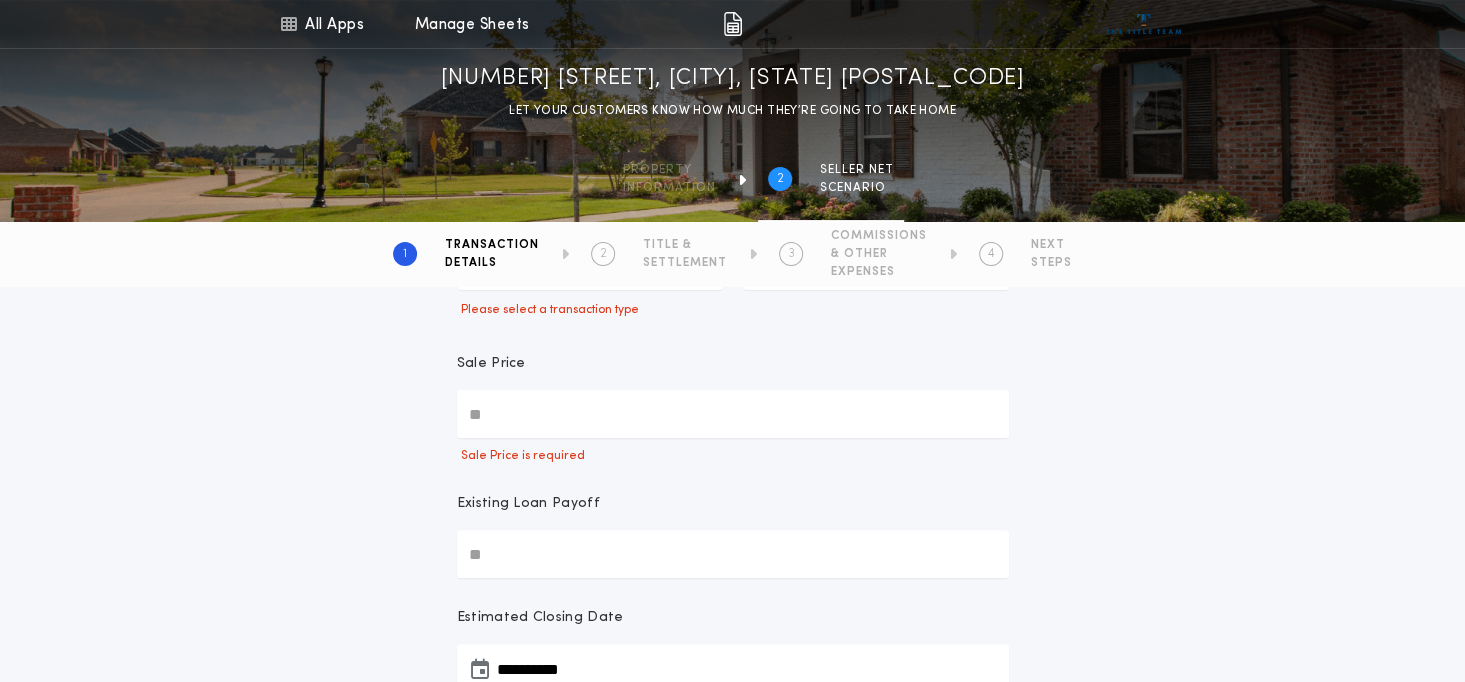 scroll, scrollTop: 128, scrollLeft: 0, axis: vertical 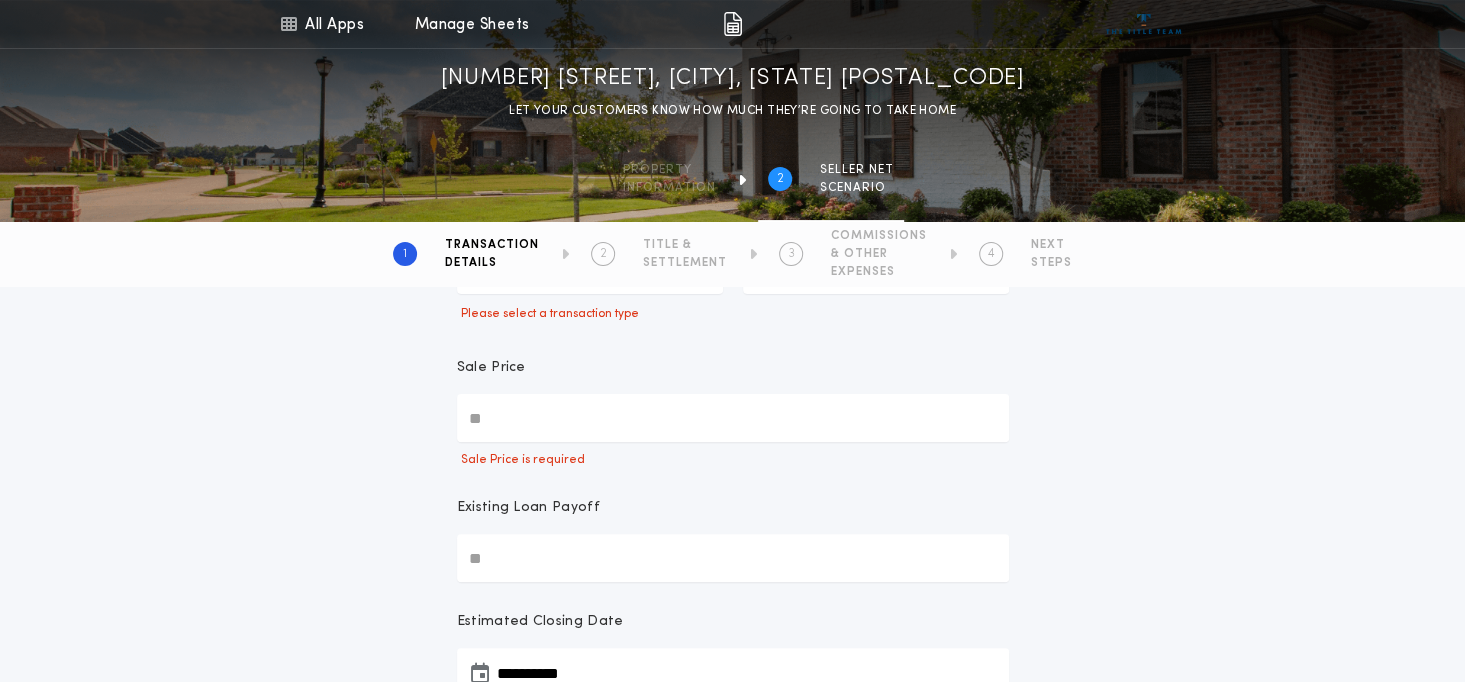 click on "Sale Price" at bounding box center (733, 418) 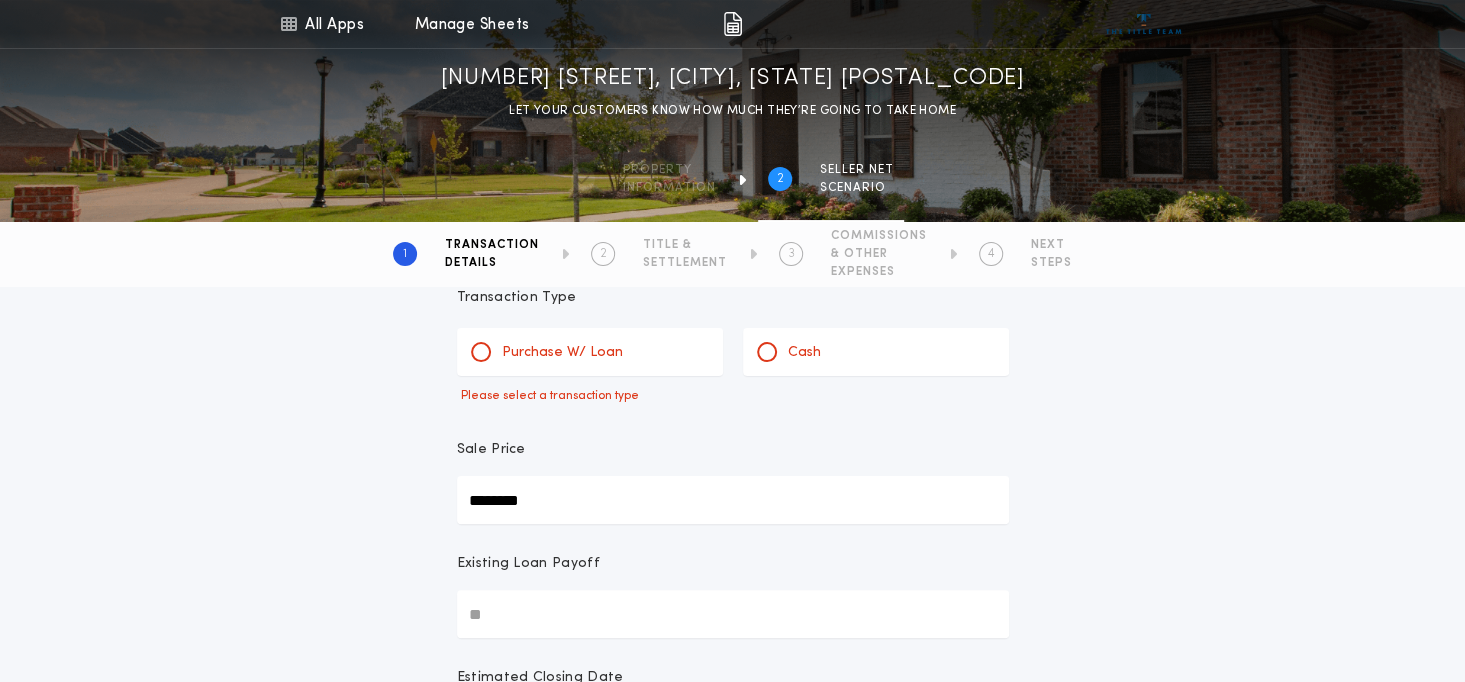 scroll, scrollTop: 0, scrollLeft: 0, axis: both 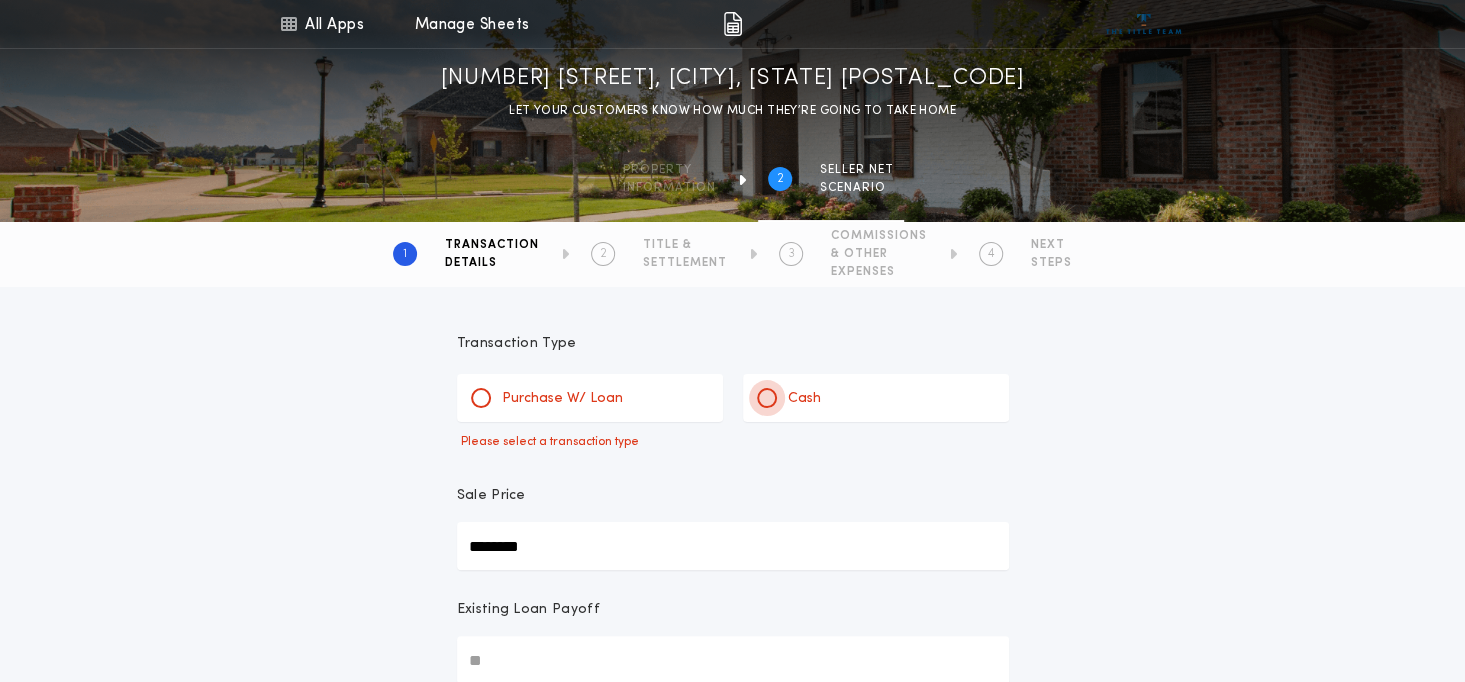 type on "********" 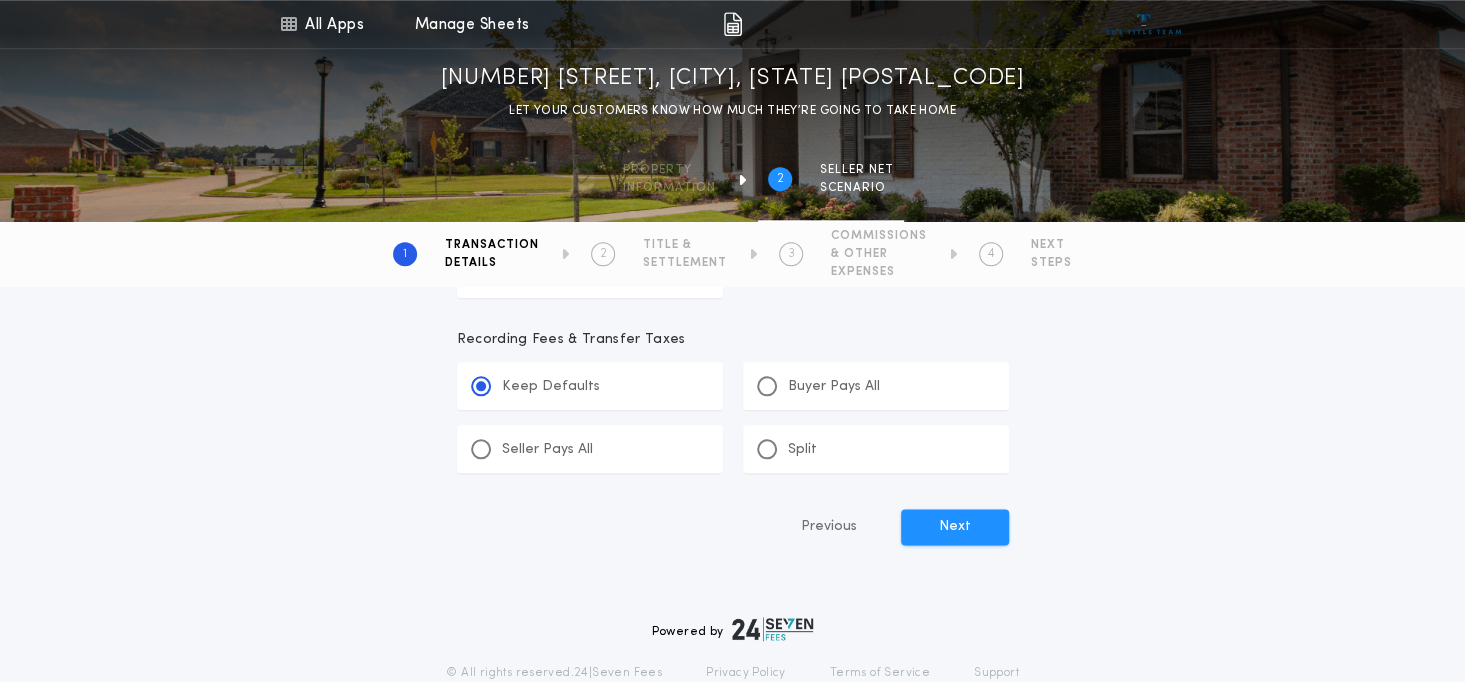 scroll, scrollTop: 1258, scrollLeft: 0, axis: vertical 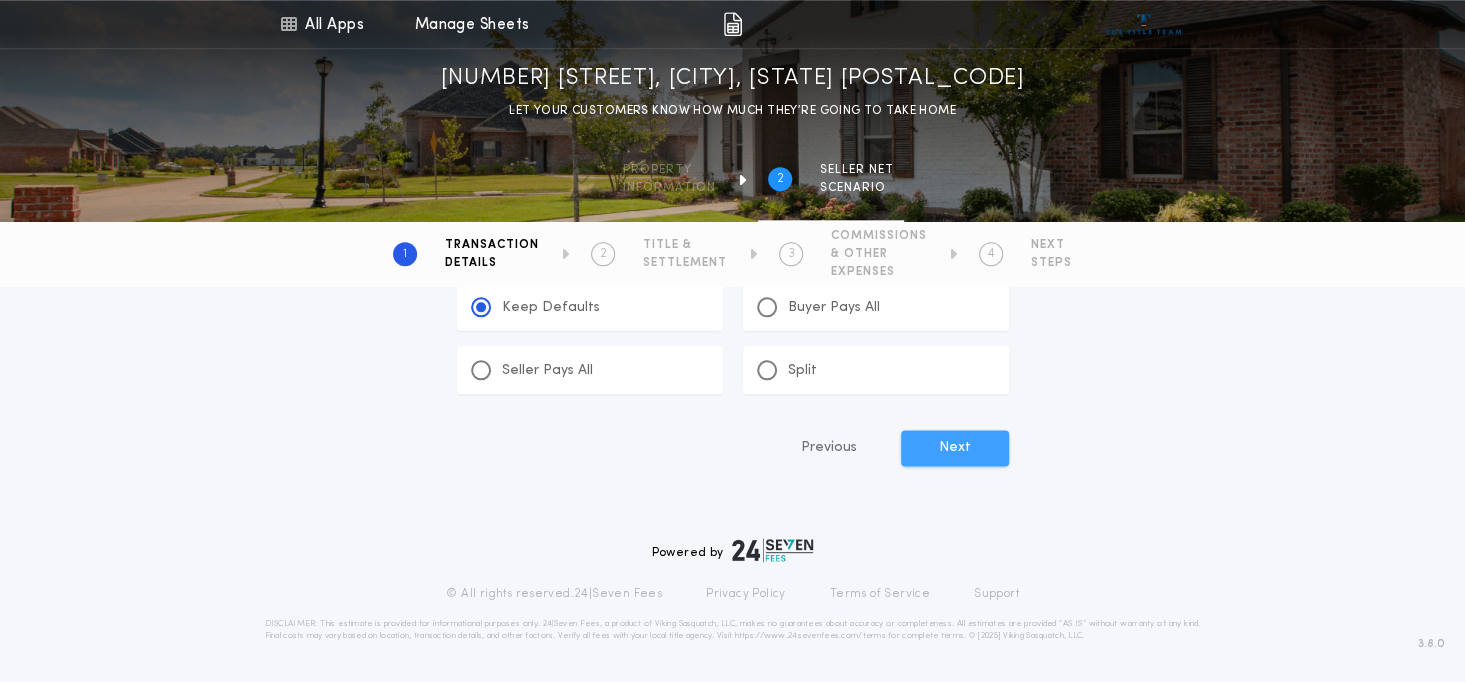 click on "Next" at bounding box center [955, 448] 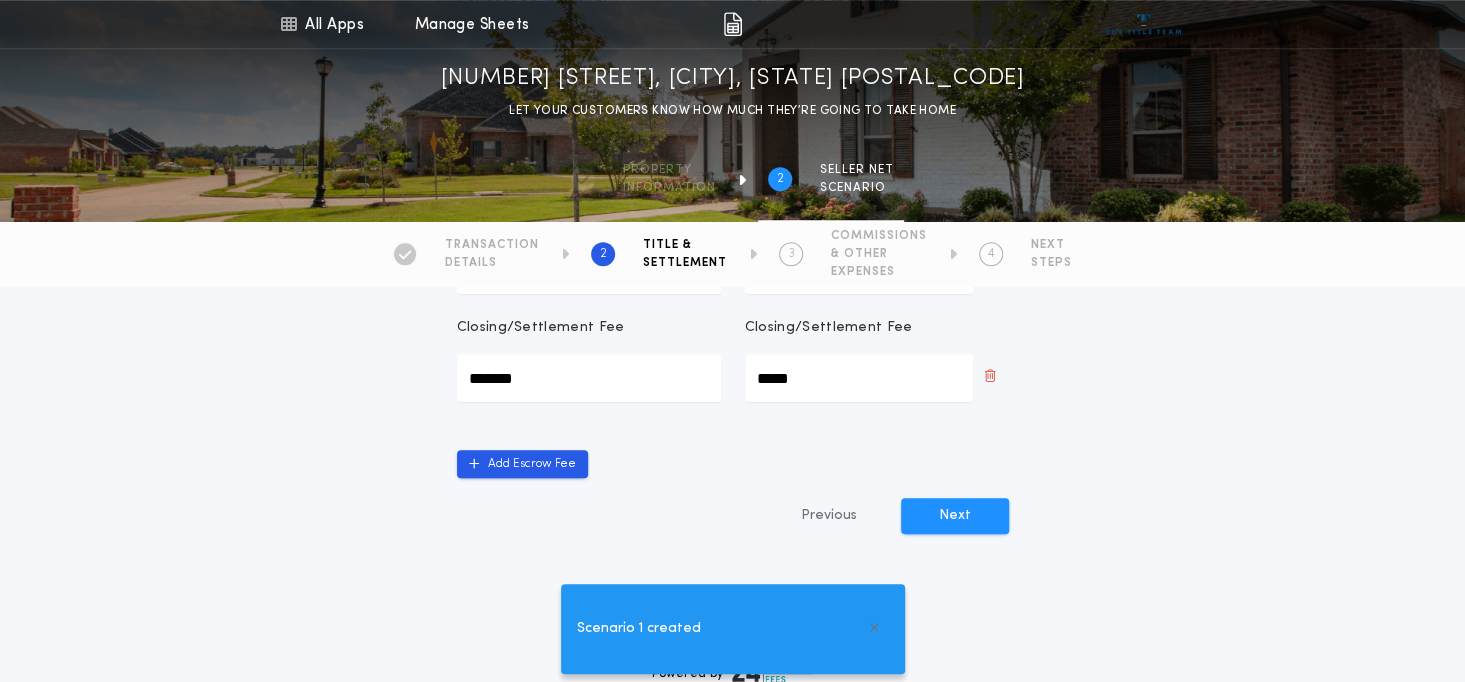 scroll, scrollTop: 1065, scrollLeft: 0, axis: vertical 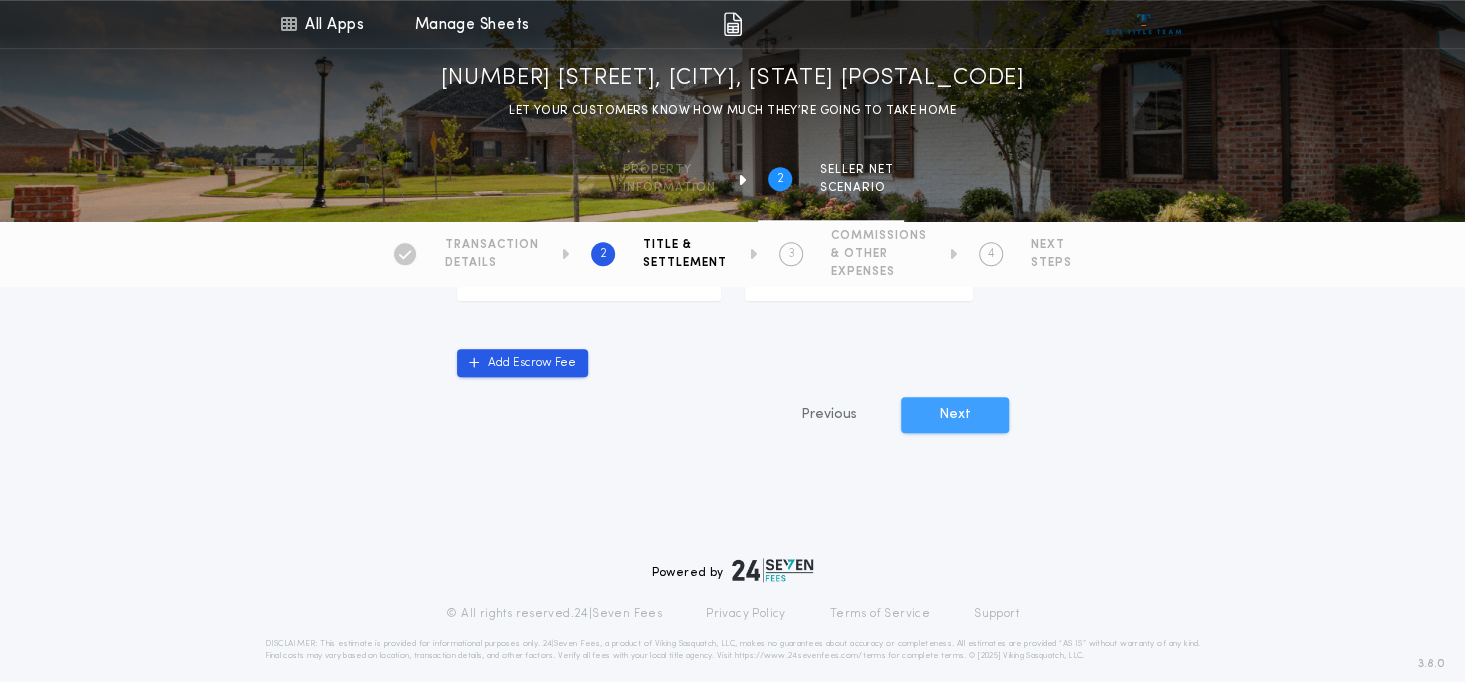 click on "Next" at bounding box center [955, 415] 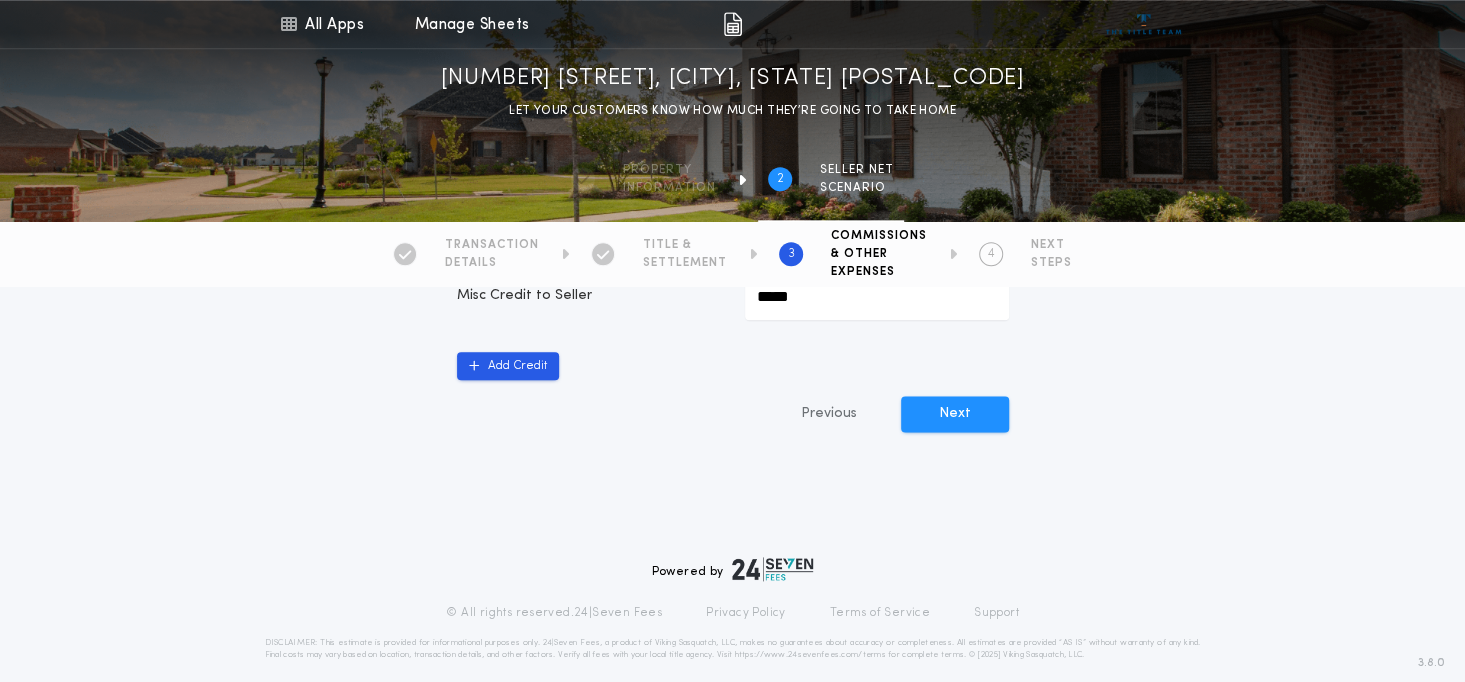 scroll, scrollTop: 1279, scrollLeft: 0, axis: vertical 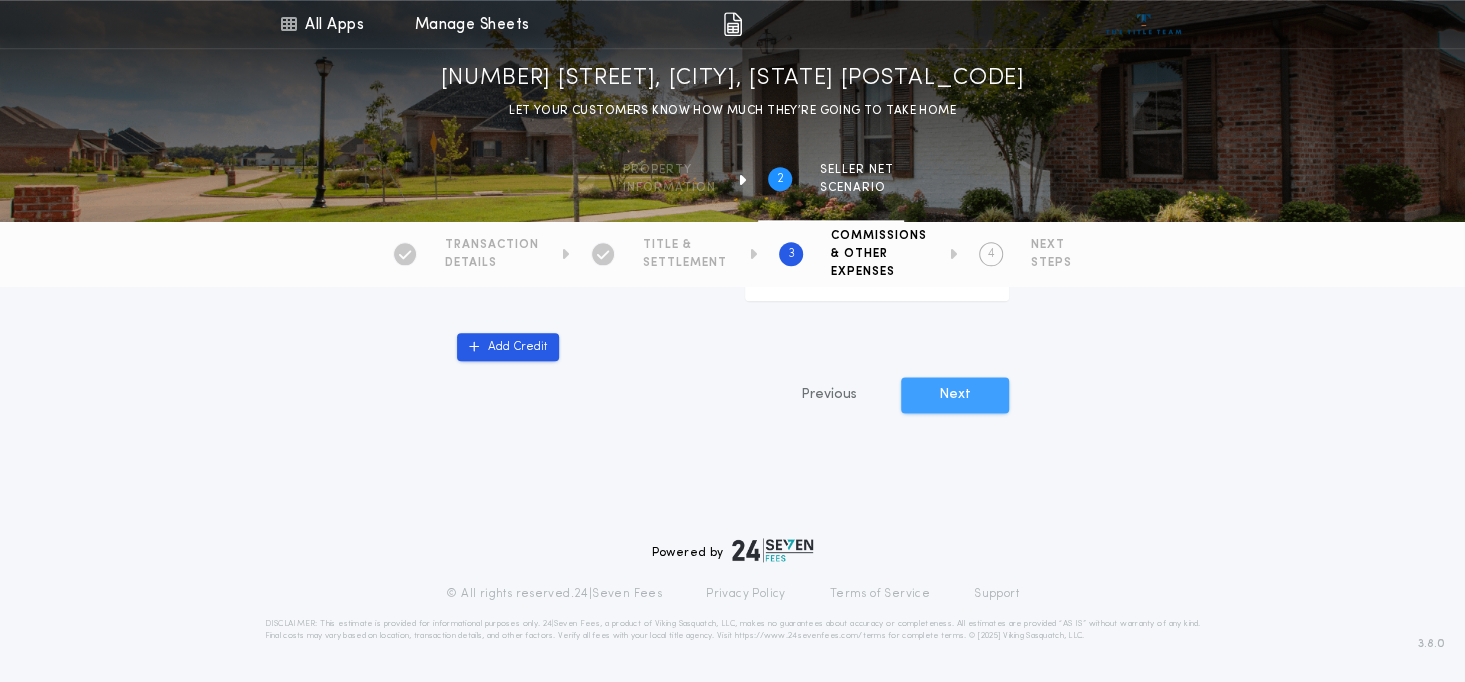 click on "Next" at bounding box center [955, 395] 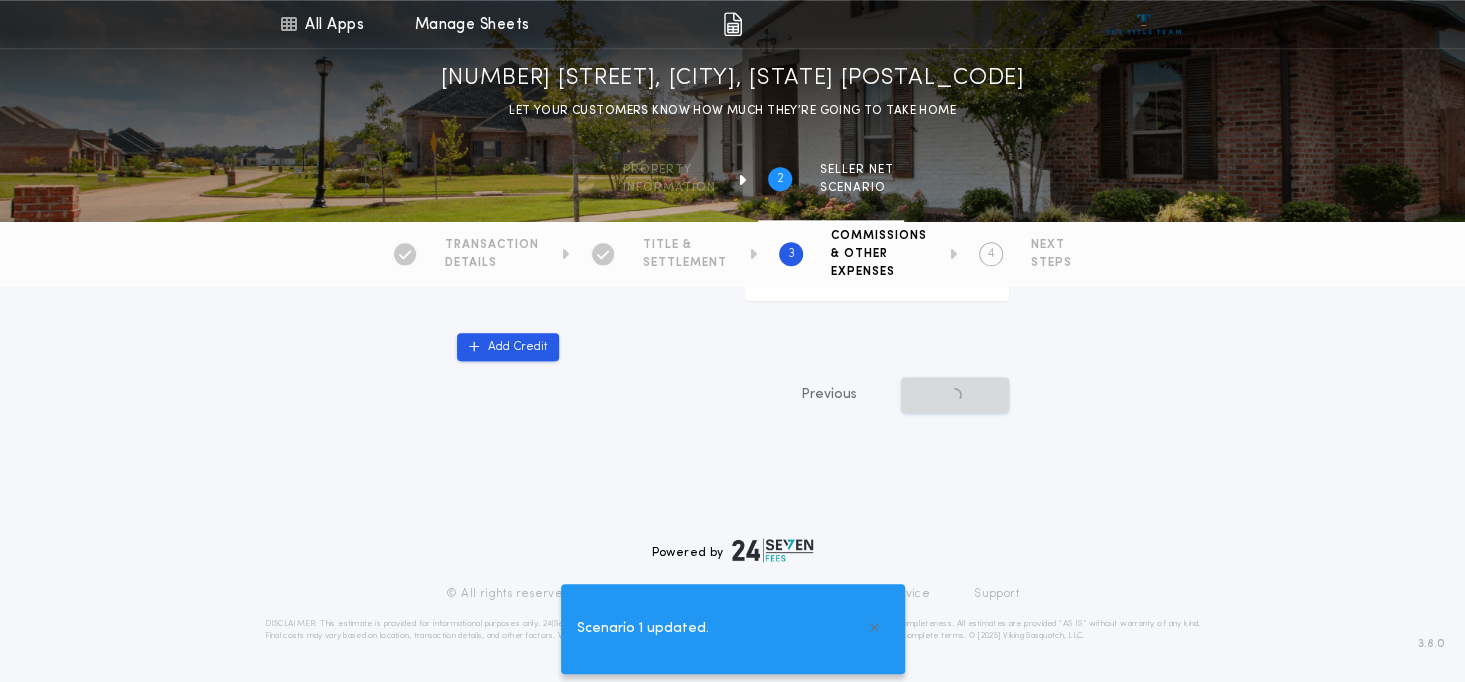 scroll, scrollTop: 0, scrollLeft: 0, axis: both 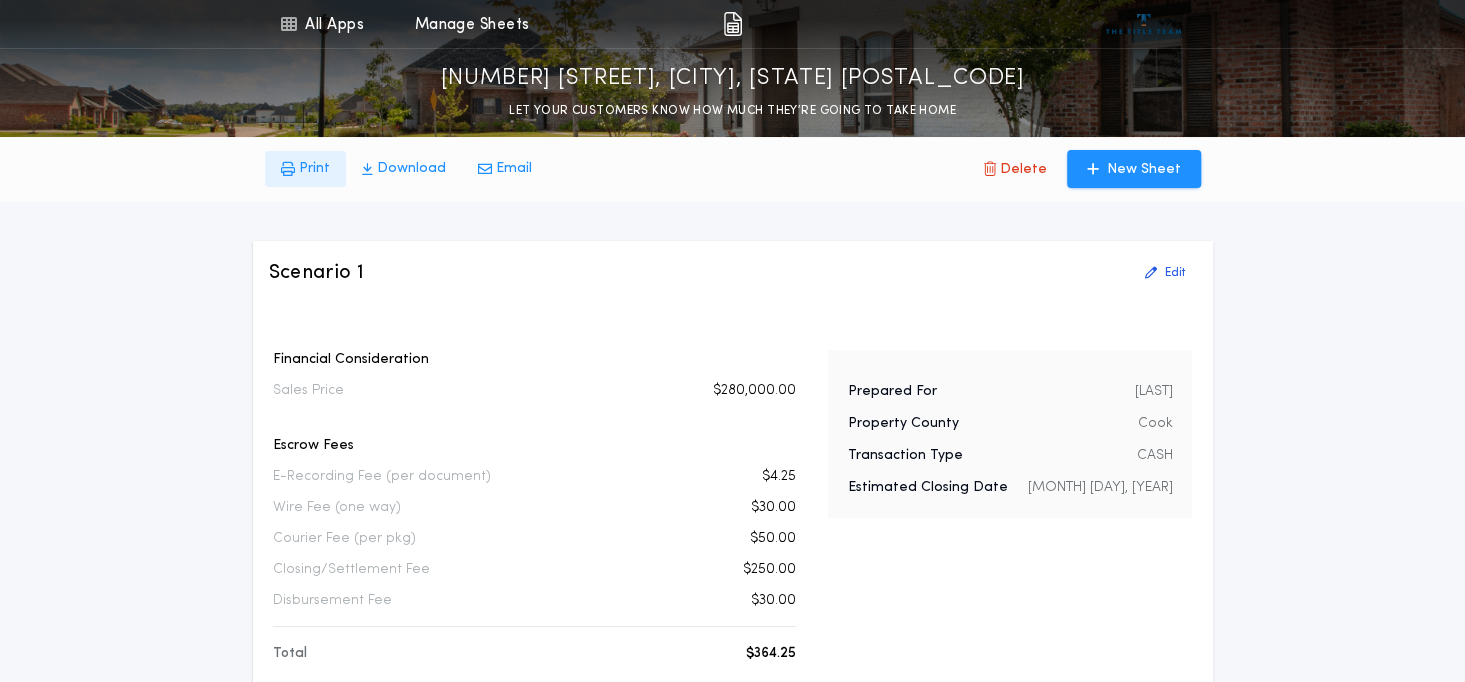 click on "Print" at bounding box center [314, 169] 